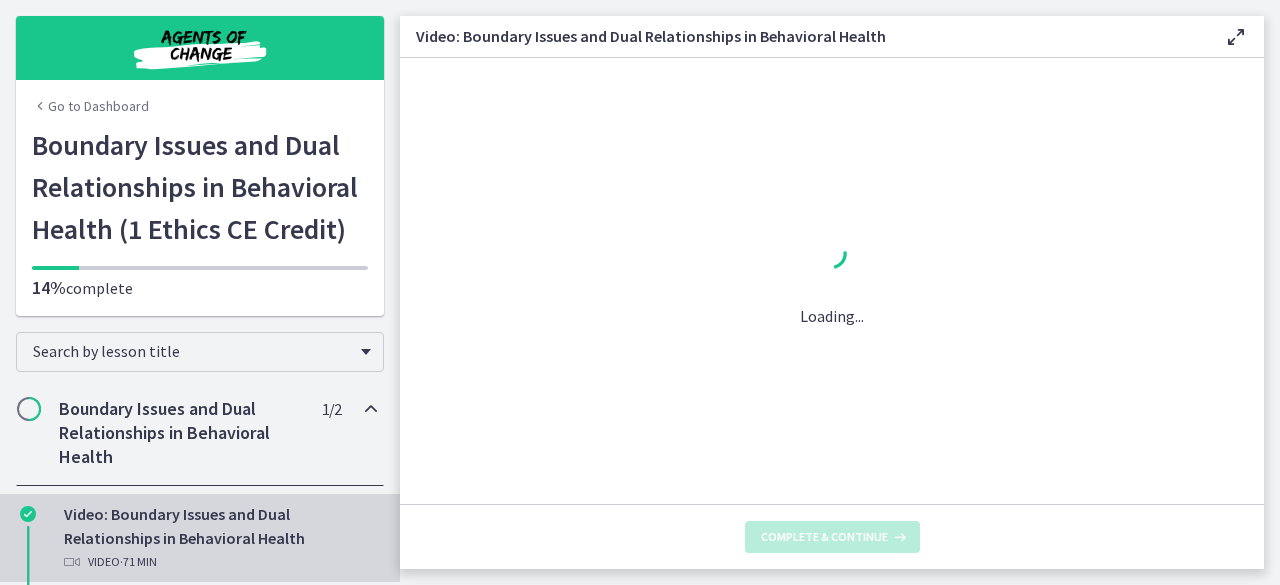 scroll, scrollTop: 0, scrollLeft: 0, axis: both 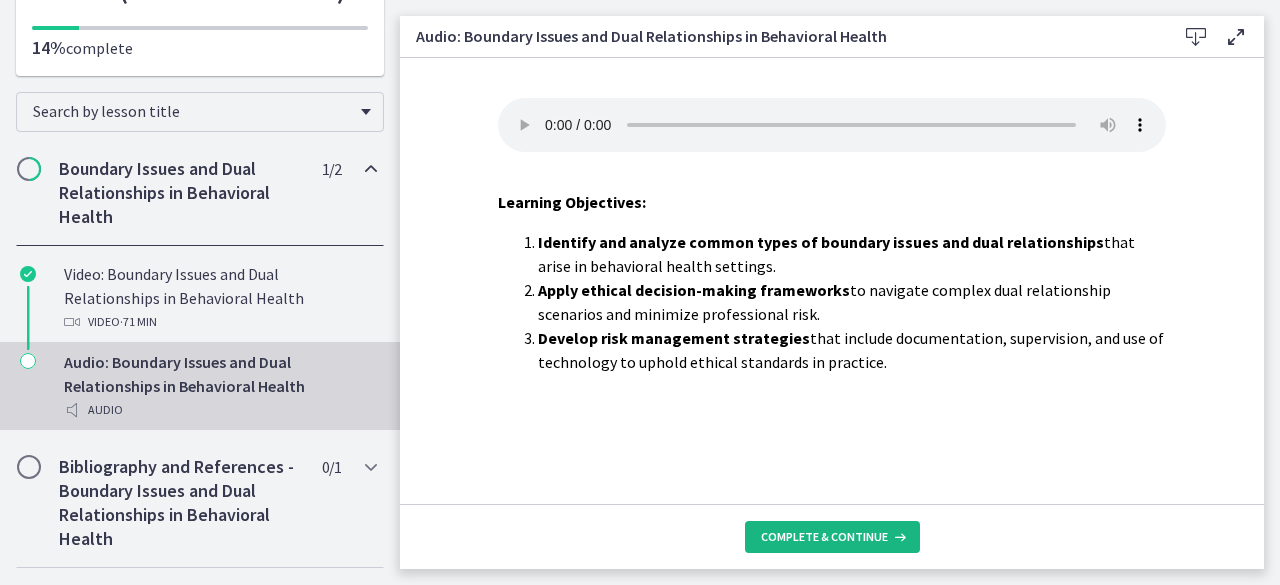 click on "Complete & continue" at bounding box center [824, 537] 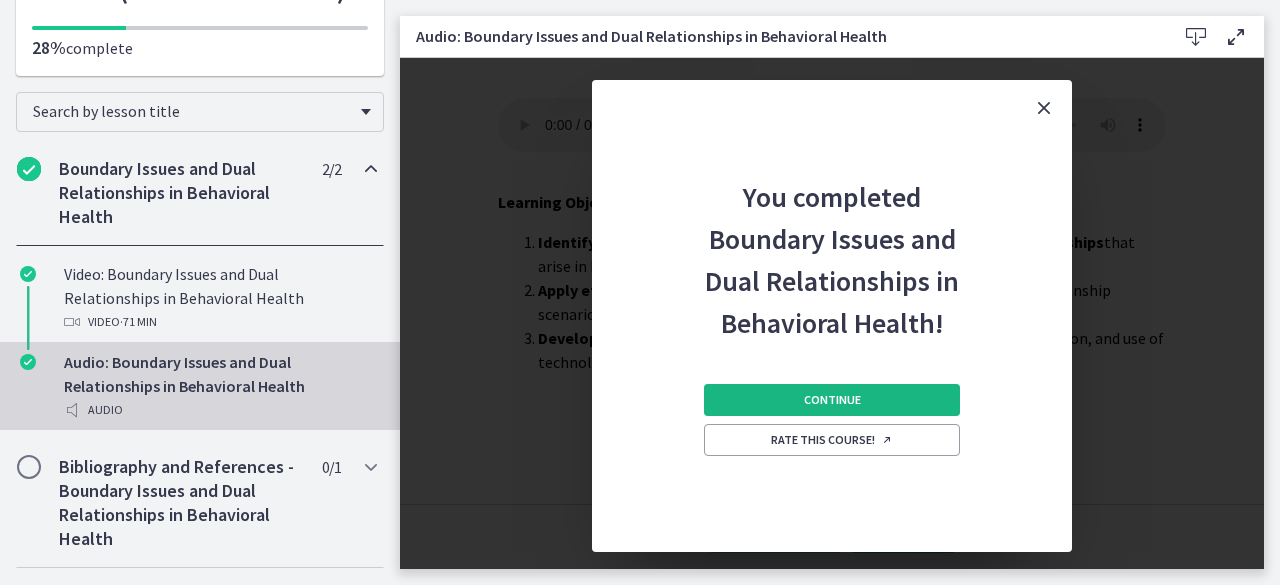 click on "Continue" at bounding box center (832, 400) 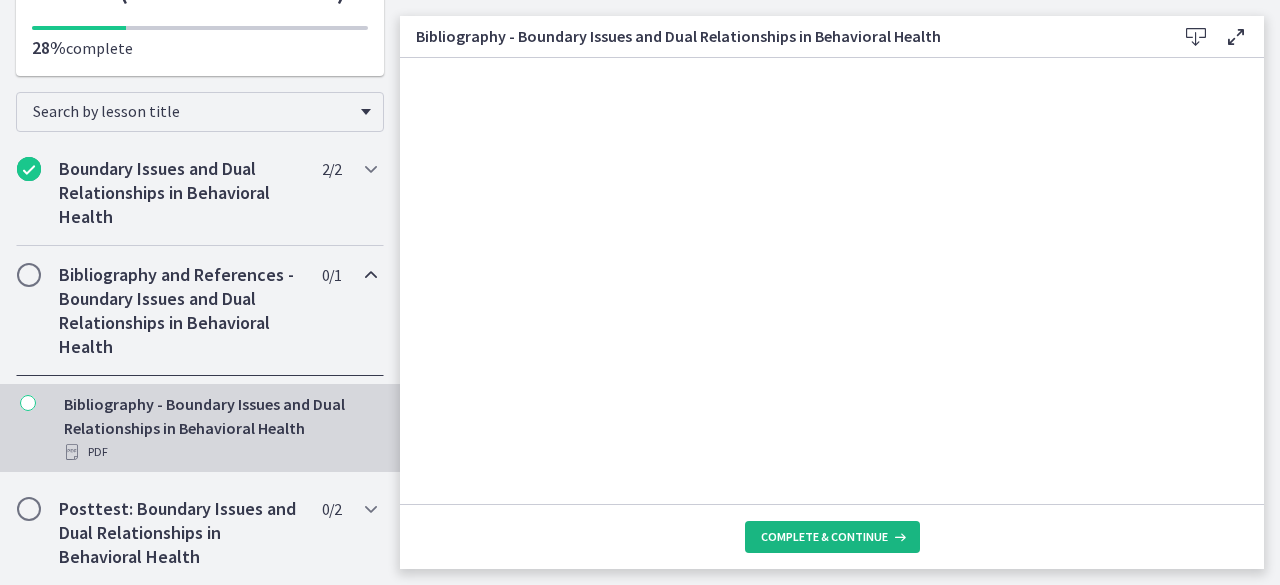 click on "Complete & continue" at bounding box center [824, 537] 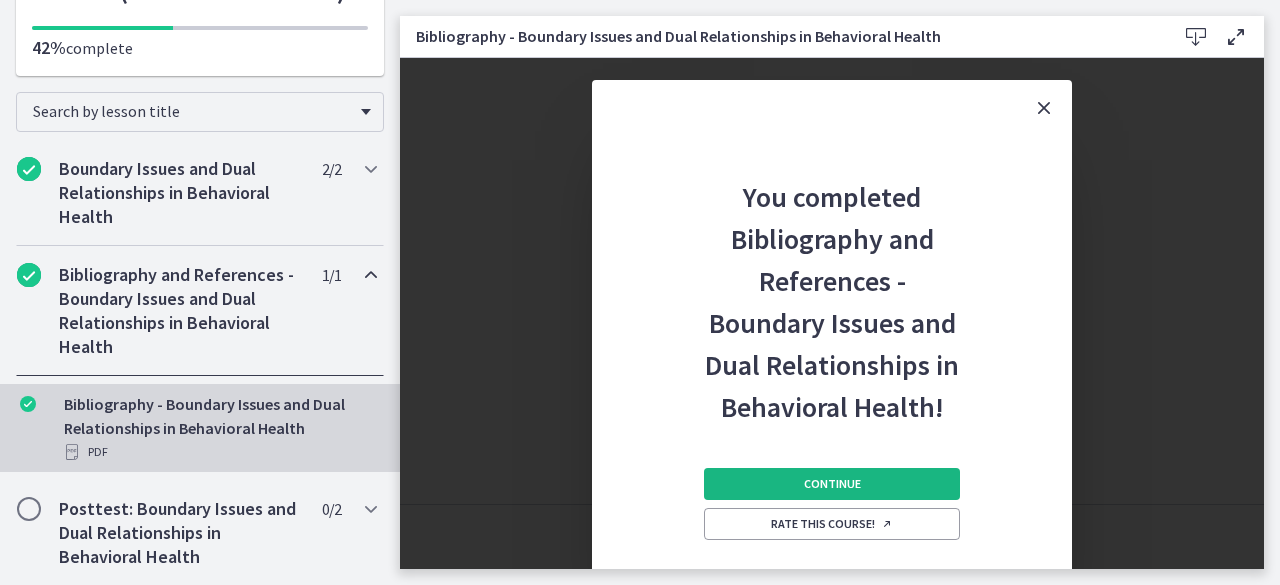 click on "Continue" at bounding box center [832, 484] 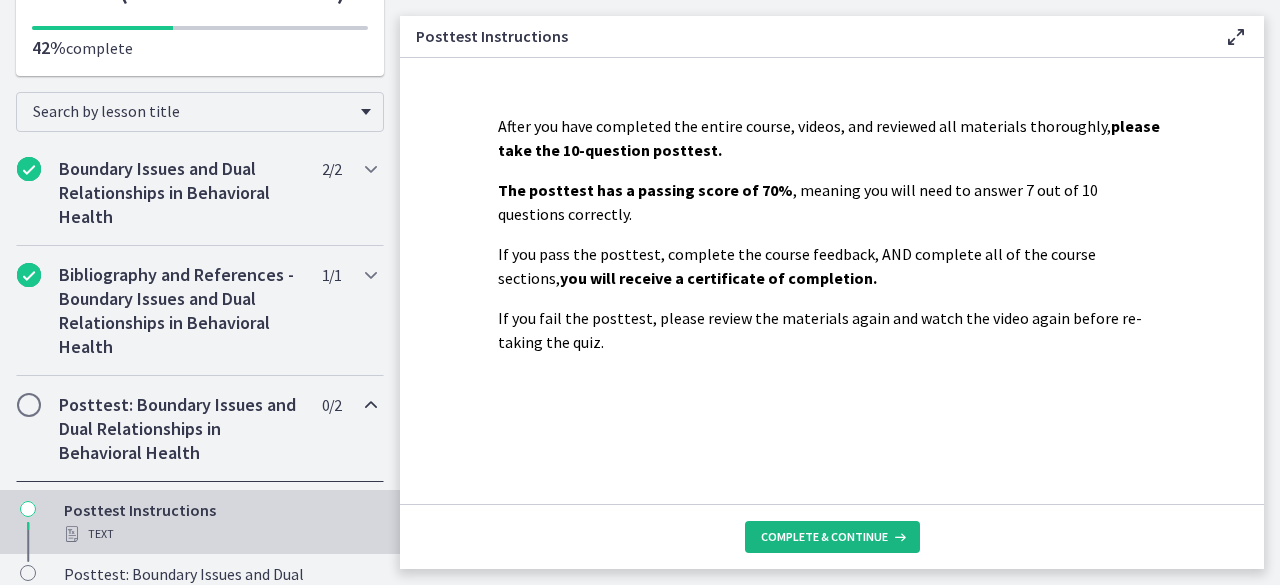 click on "Complete & continue" at bounding box center [832, 537] 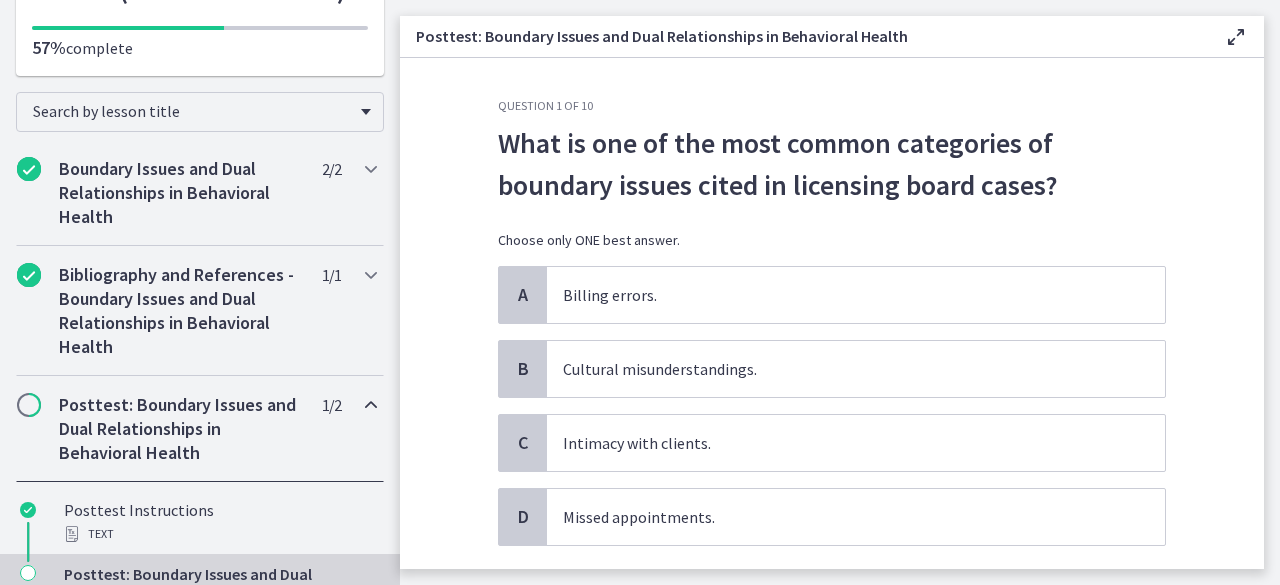 drag, startPoint x: 1269, startPoint y: 267, endPoint x: 1278, endPoint y: 325, distance: 58.694122 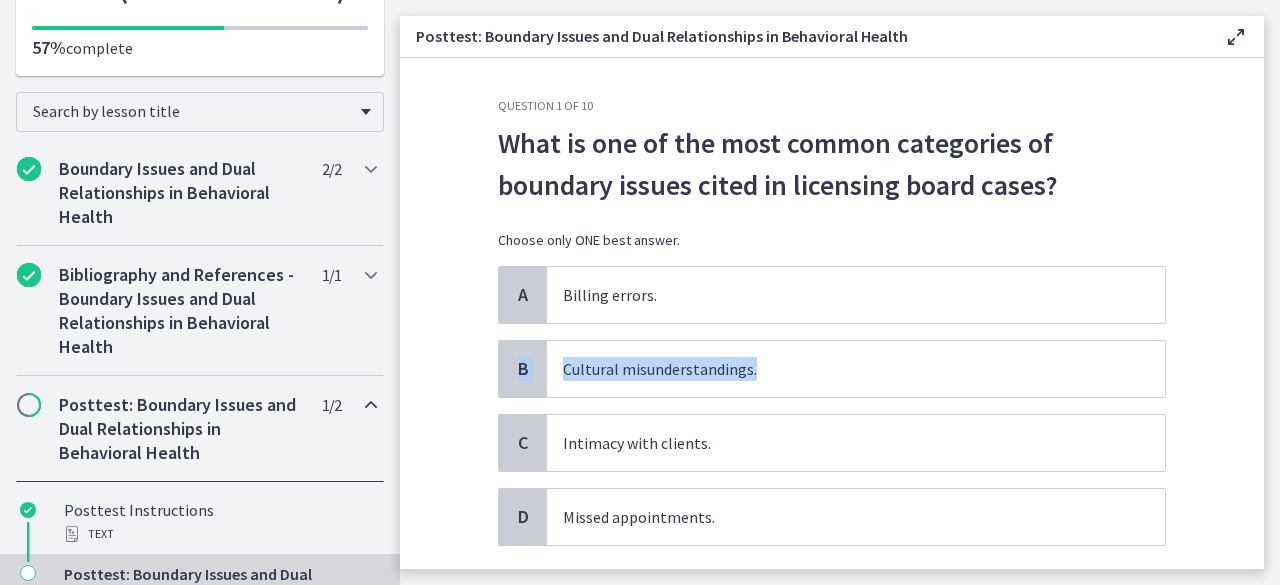 drag, startPoint x: 1243, startPoint y: 297, endPoint x: 1247, endPoint y: 363, distance: 66.1211 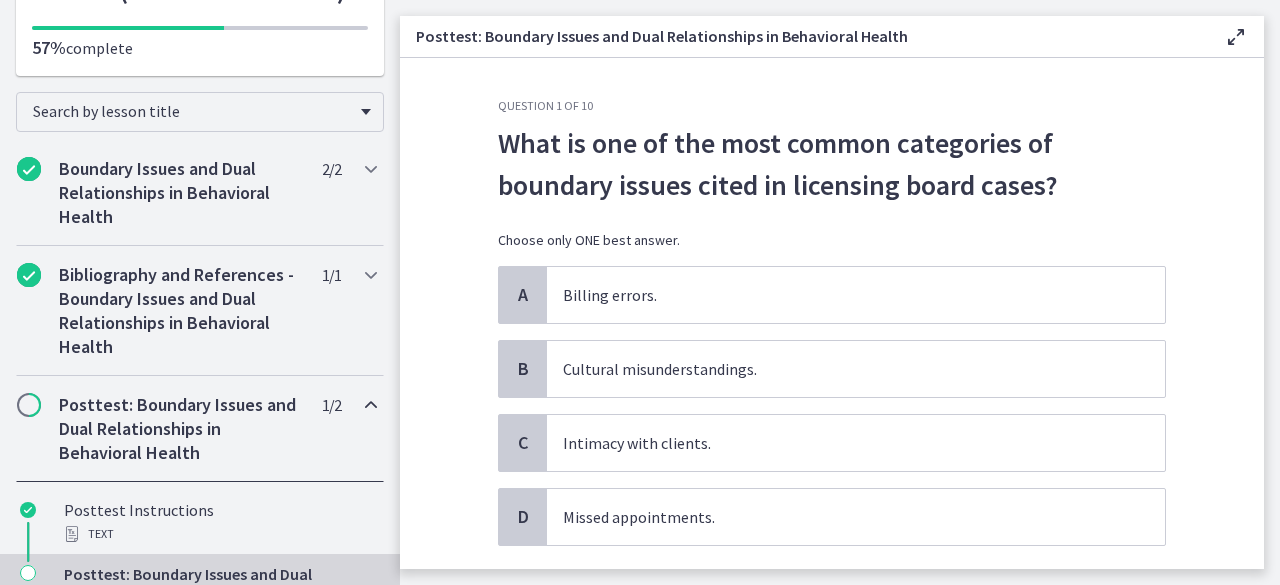 click on "What is one of the most common categories of boundary issues cited in licensing board cases?" at bounding box center [832, 164] 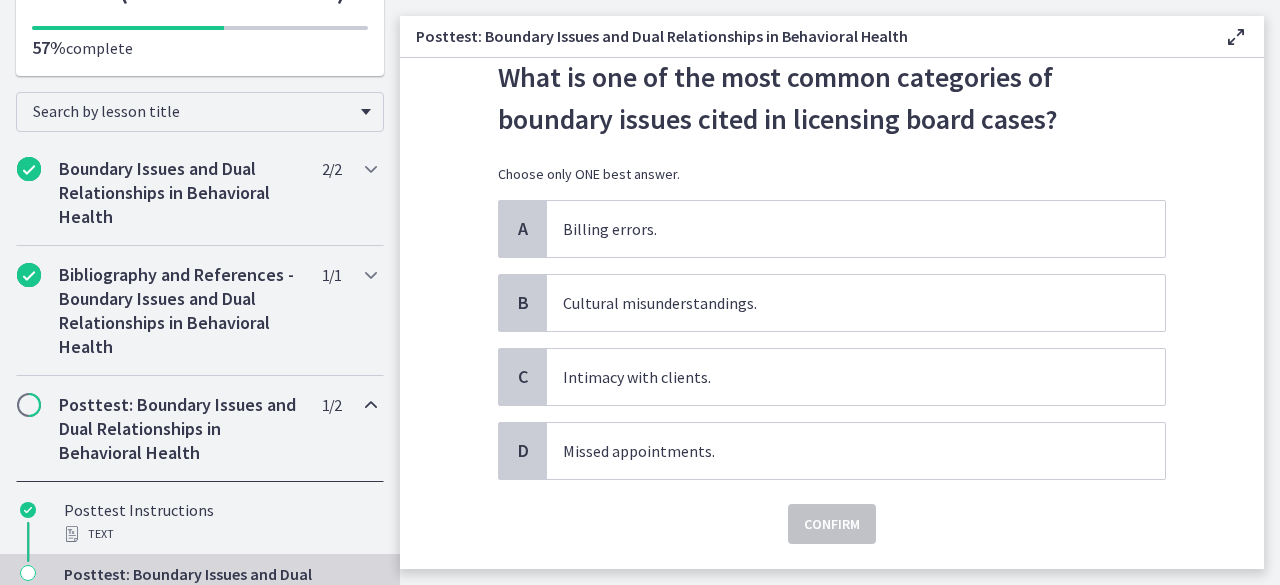 scroll, scrollTop: 62, scrollLeft: 0, axis: vertical 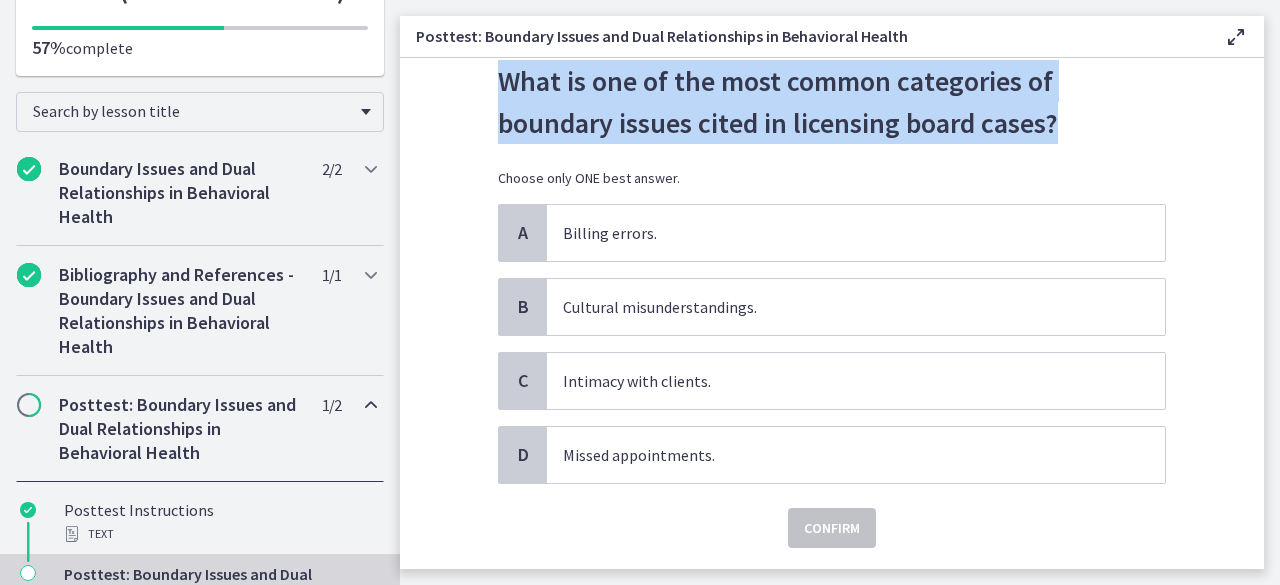 drag, startPoint x: 486, startPoint y: 73, endPoint x: 1050, endPoint y: 111, distance: 565.2787 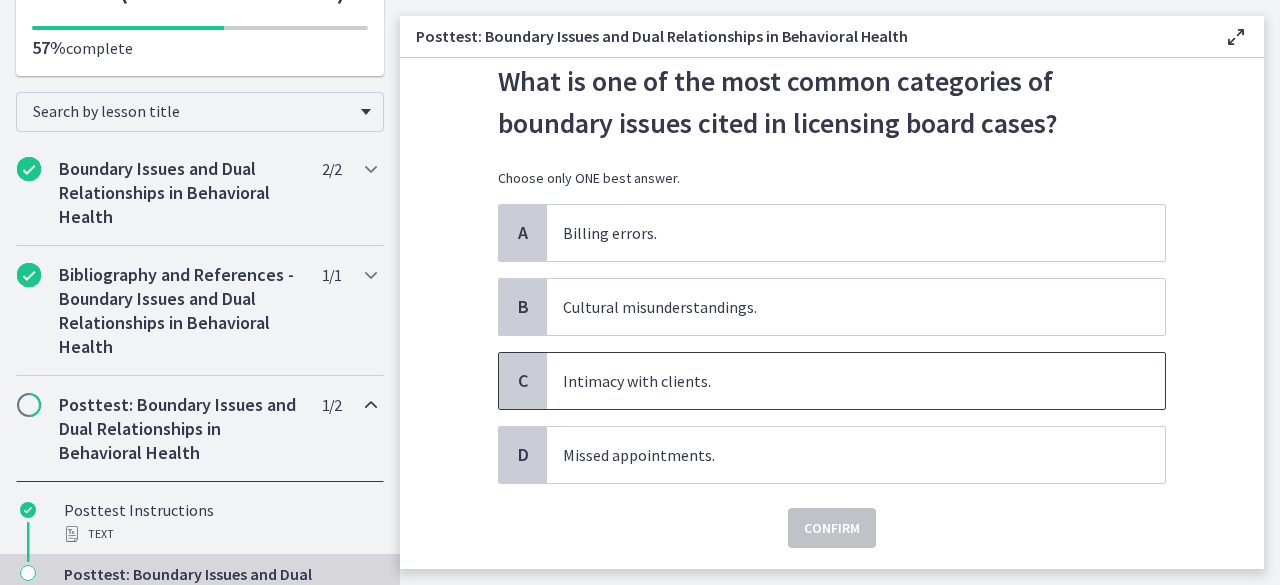 click on "Intimacy with clients." at bounding box center (856, 381) 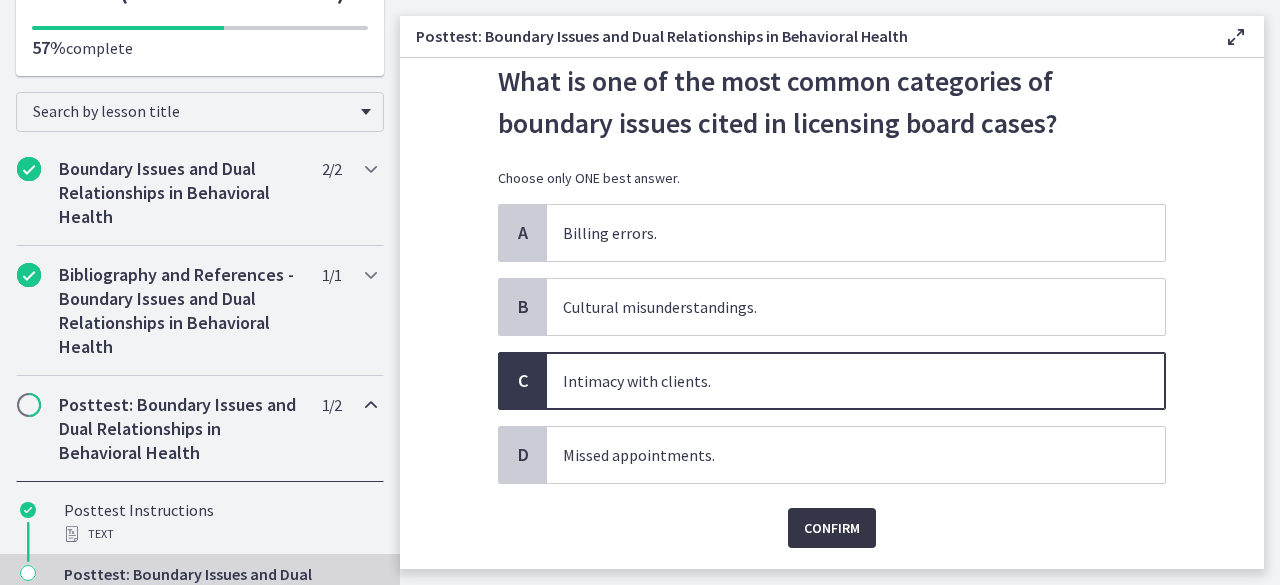 click on "Confirm" at bounding box center (832, 528) 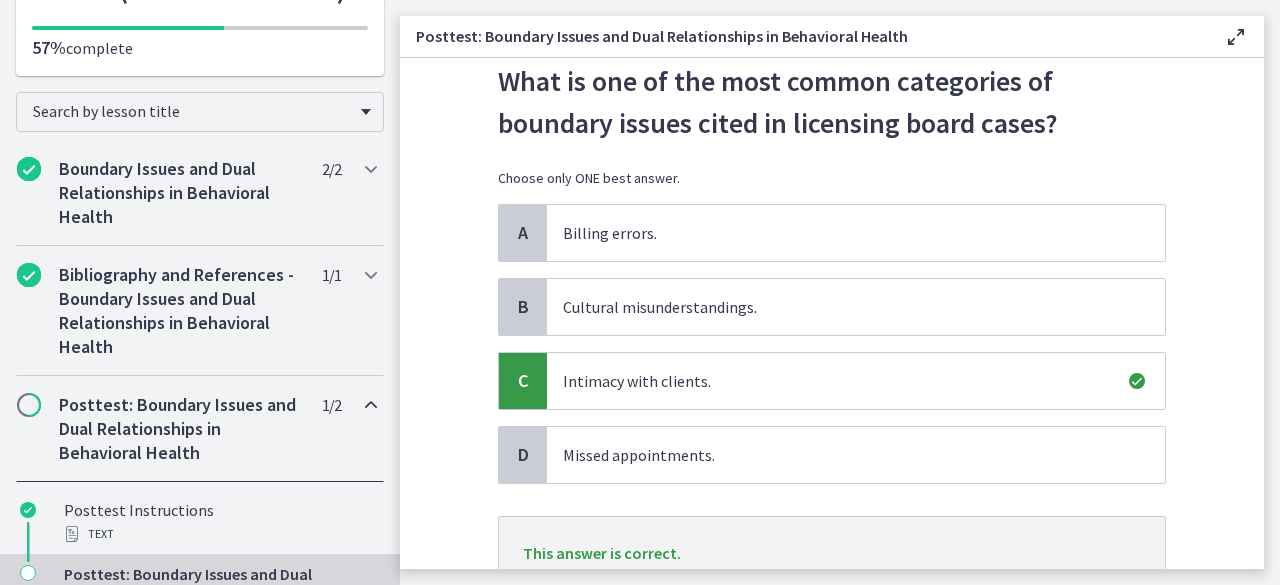 scroll, scrollTop: 223, scrollLeft: 0, axis: vertical 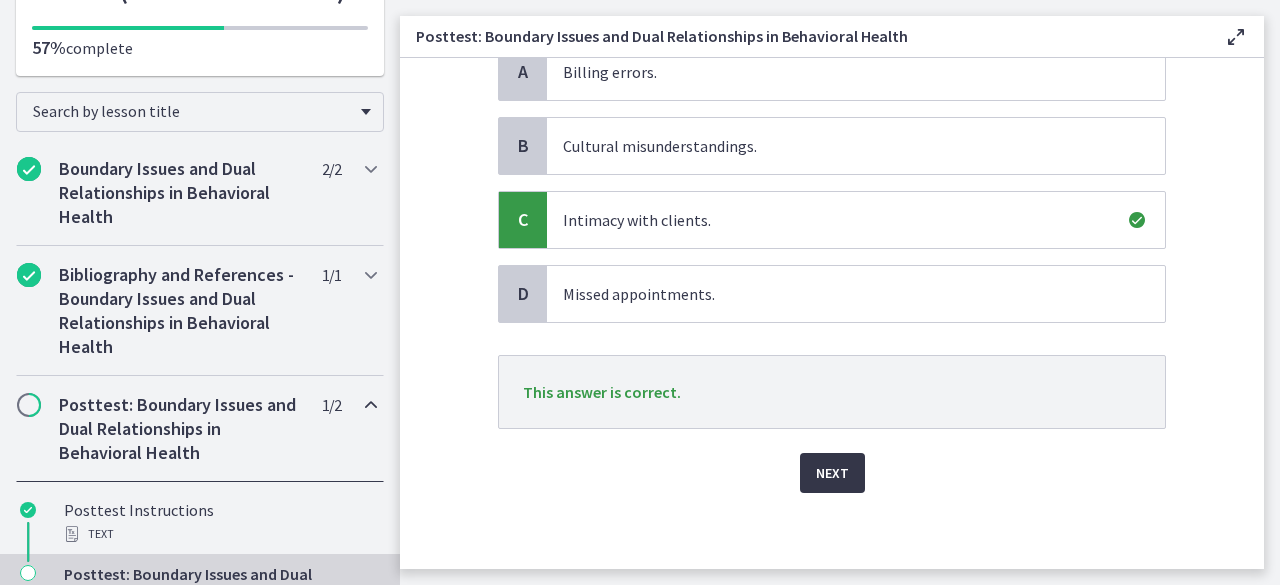 click on "Next" at bounding box center (832, 473) 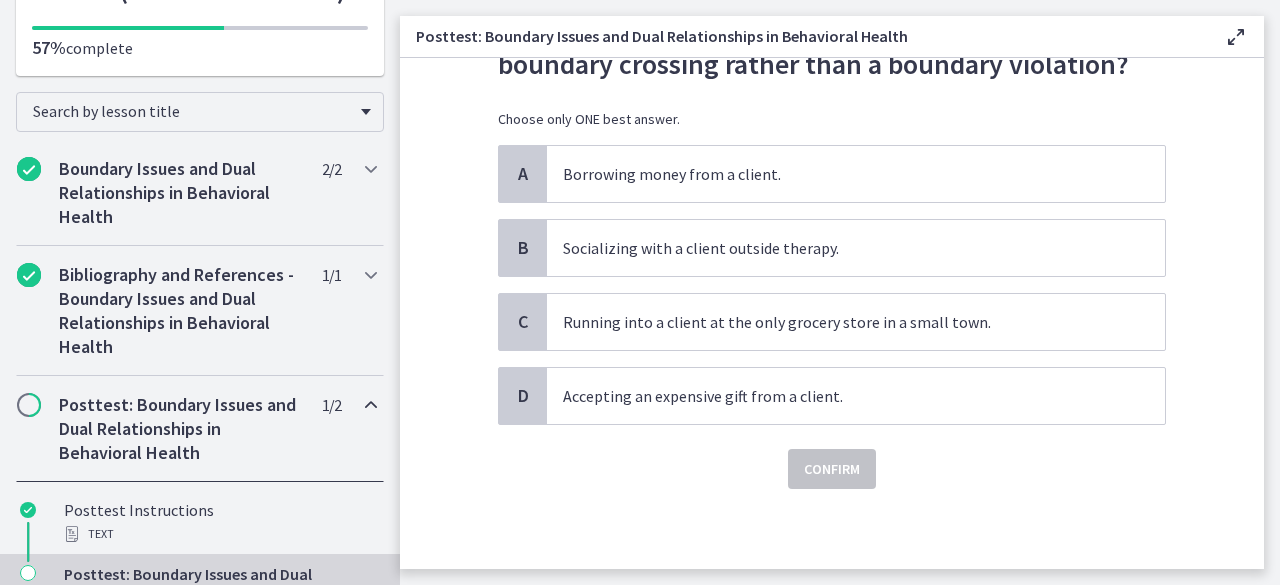scroll, scrollTop: 0, scrollLeft: 0, axis: both 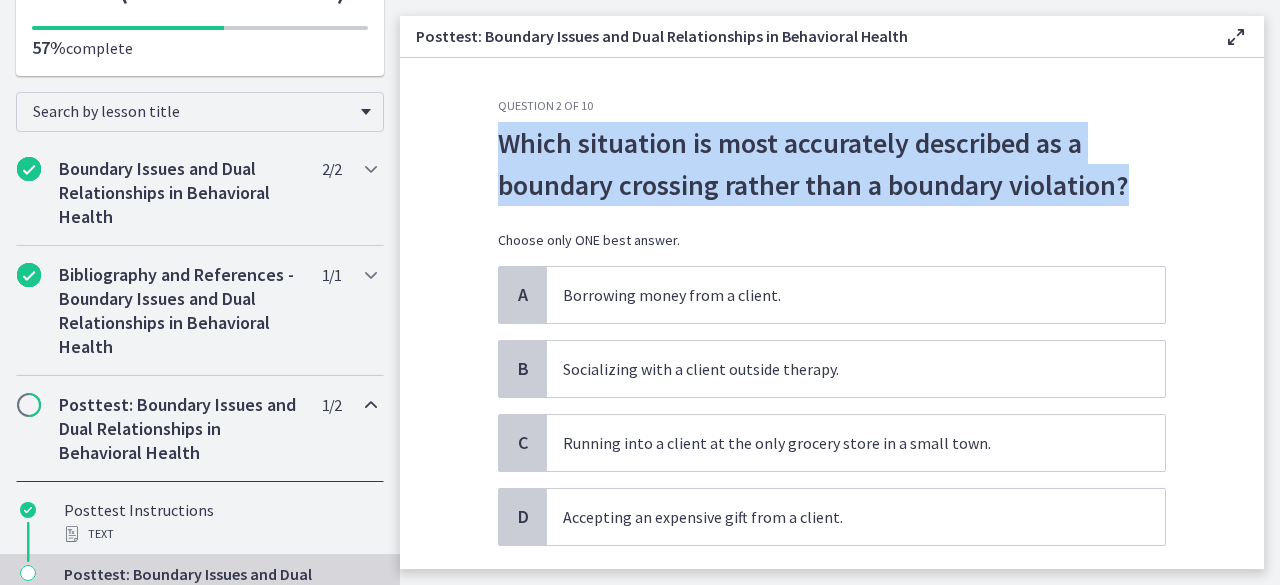 drag, startPoint x: 496, startPoint y: 141, endPoint x: 1149, endPoint y: 166, distance: 653.4784 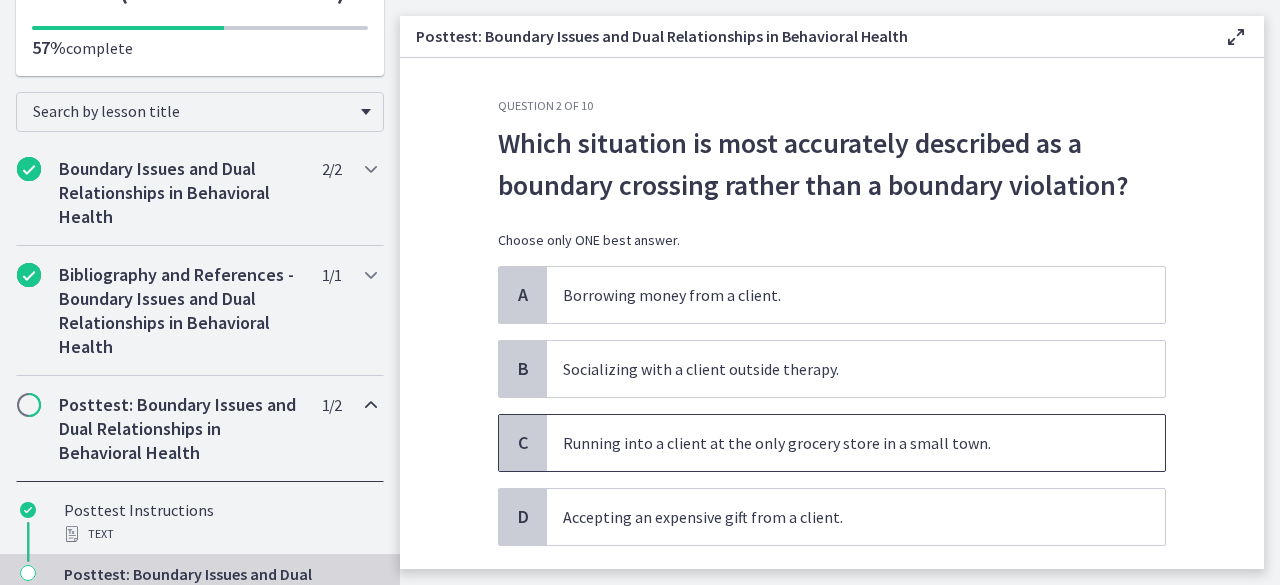 click on "Running into a client at the only grocery store in a small town." at bounding box center [856, 443] 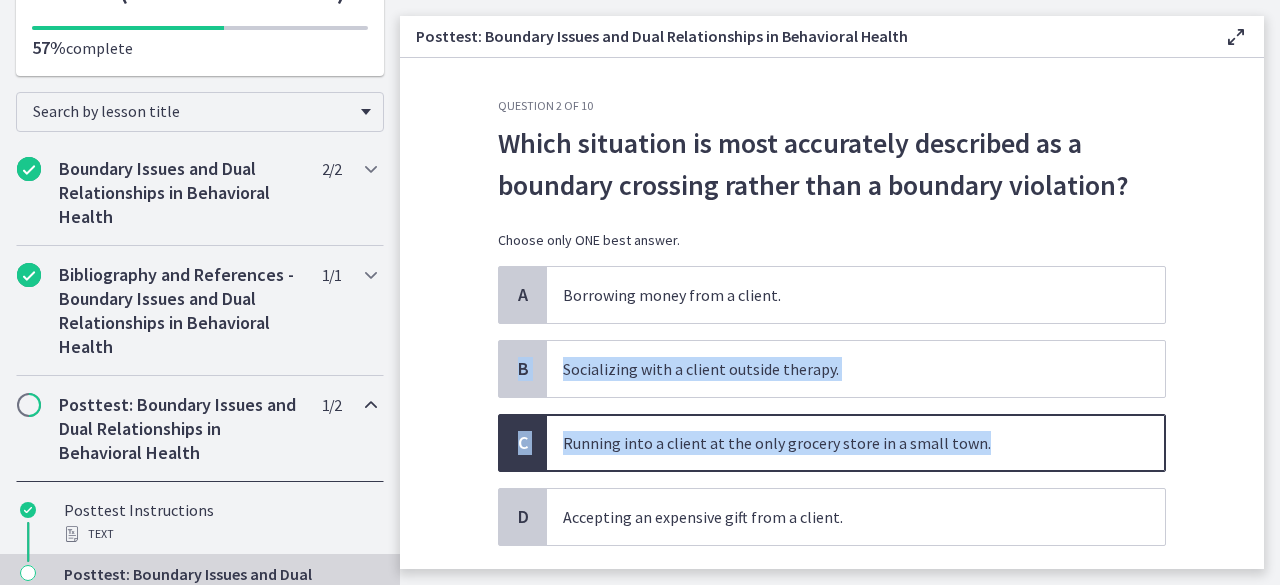 drag, startPoint x: 1229, startPoint y: 327, endPoint x: 1241, endPoint y: 420, distance: 93.770996 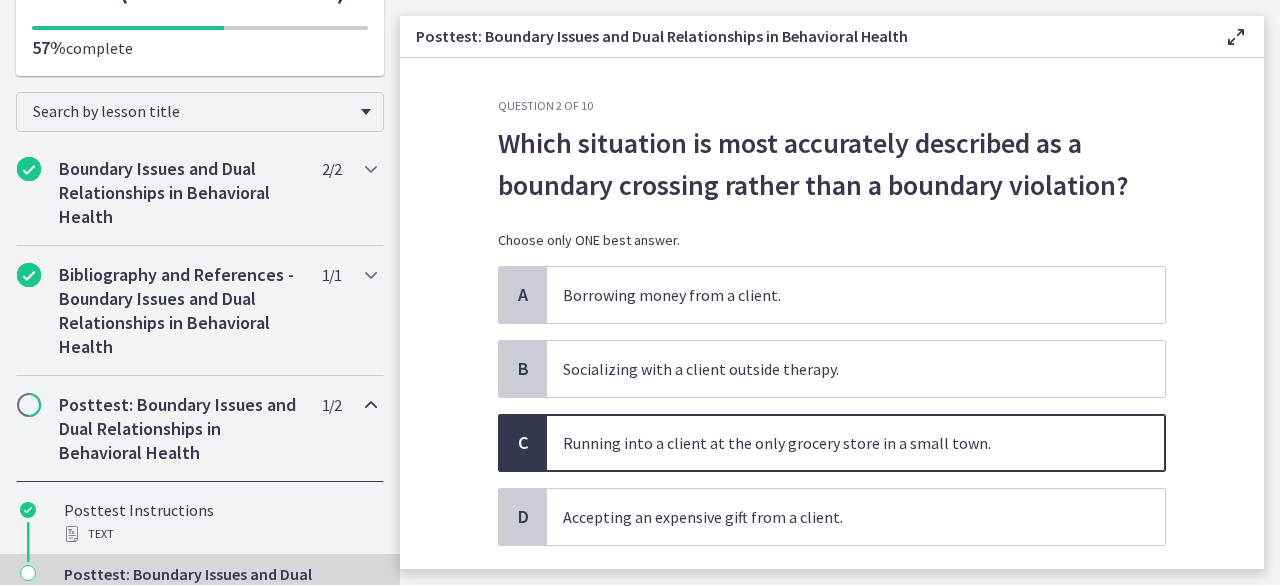 drag, startPoint x: 1277, startPoint y: 305, endPoint x: 1279, endPoint y: 387, distance: 82.02438 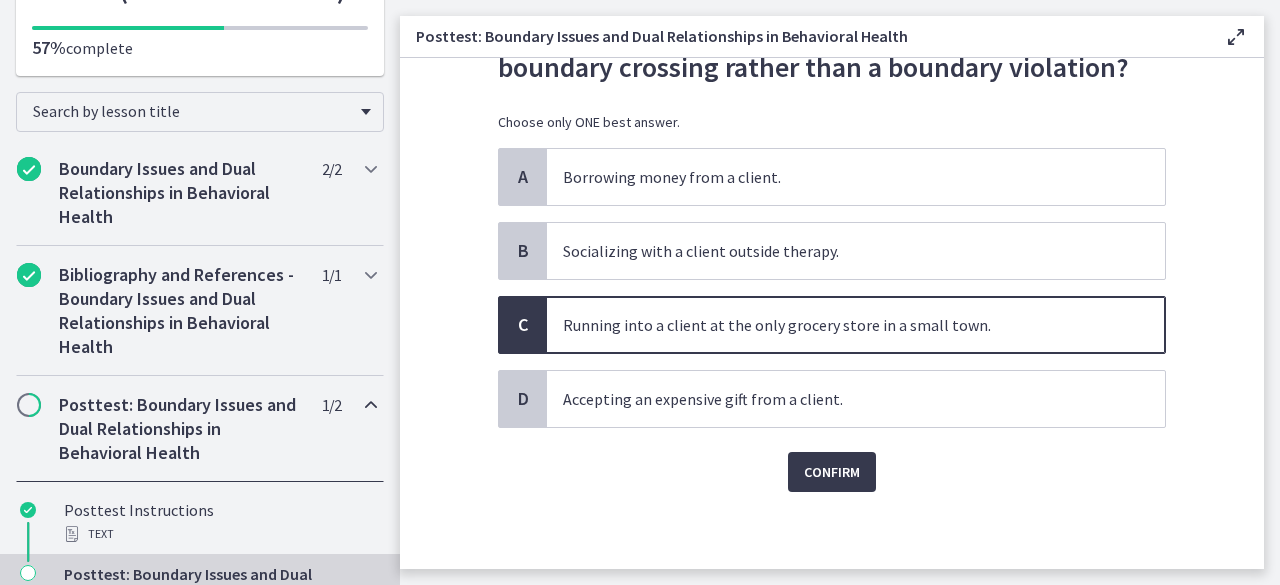 click on "Confirm" at bounding box center (832, 460) 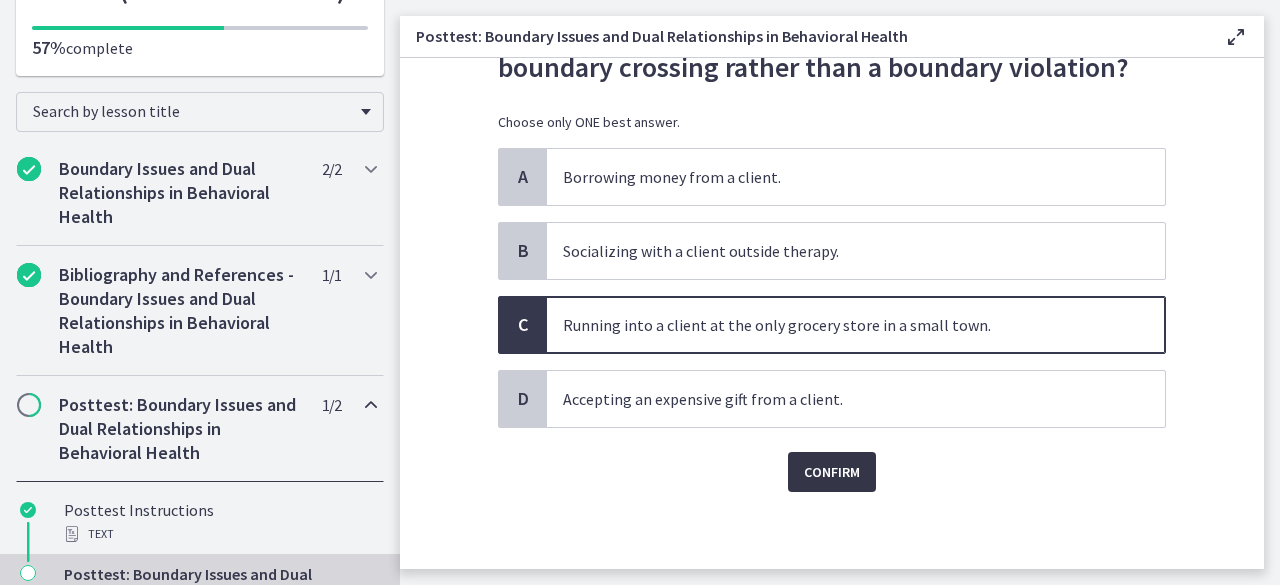 click on "Confirm" at bounding box center (832, 472) 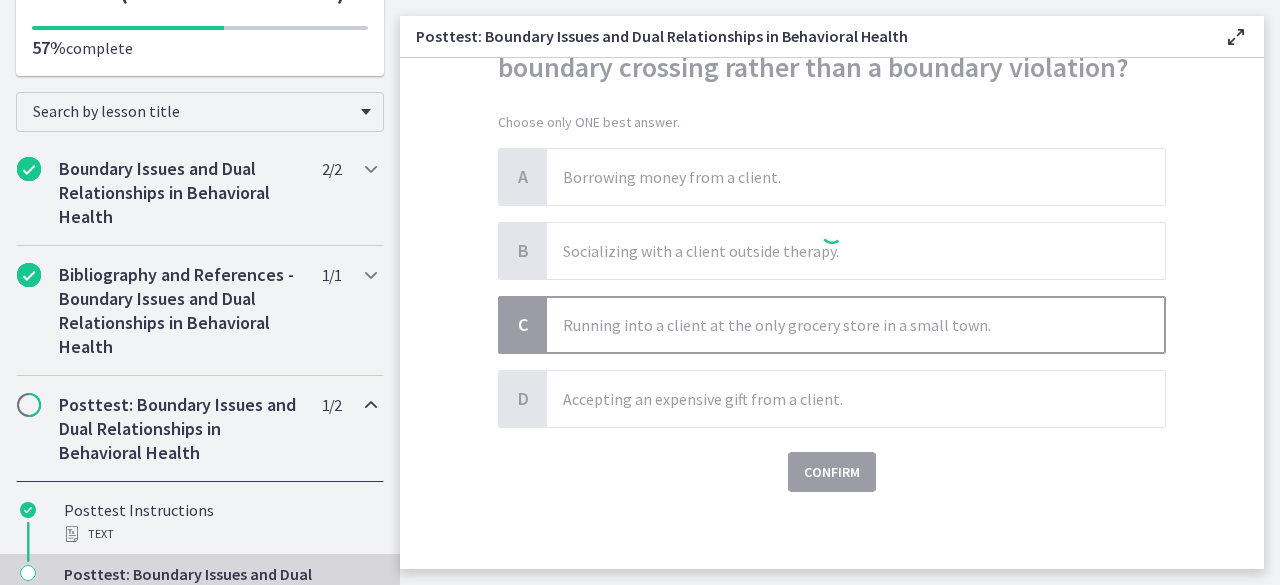 click at bounding box center [832, 236] 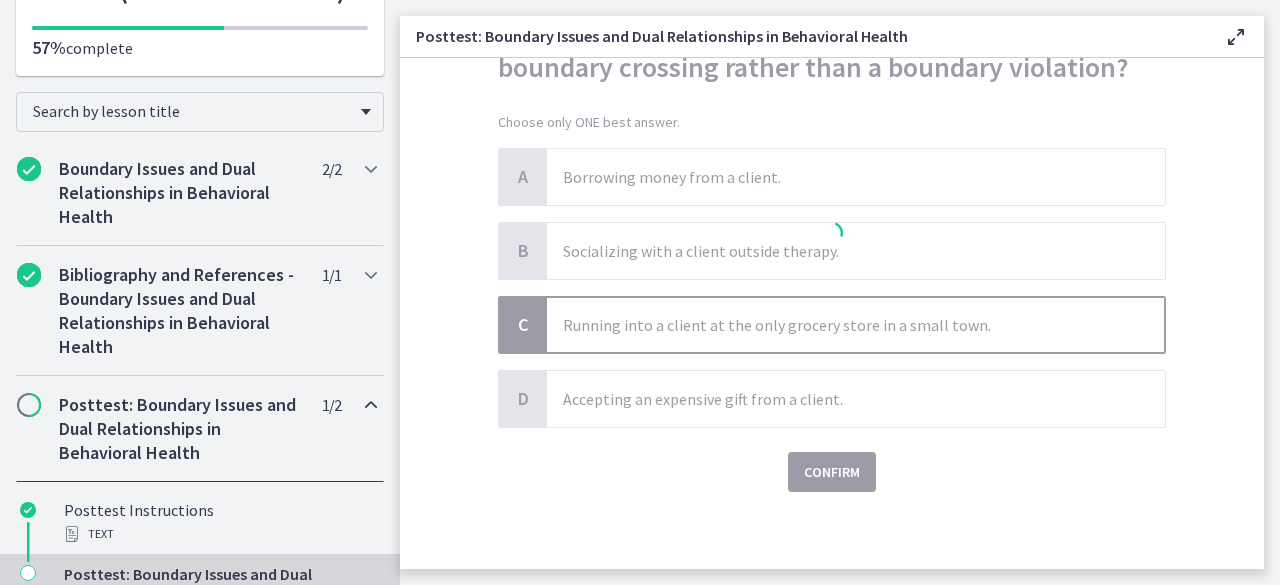 click at bounding box center [832, 236] 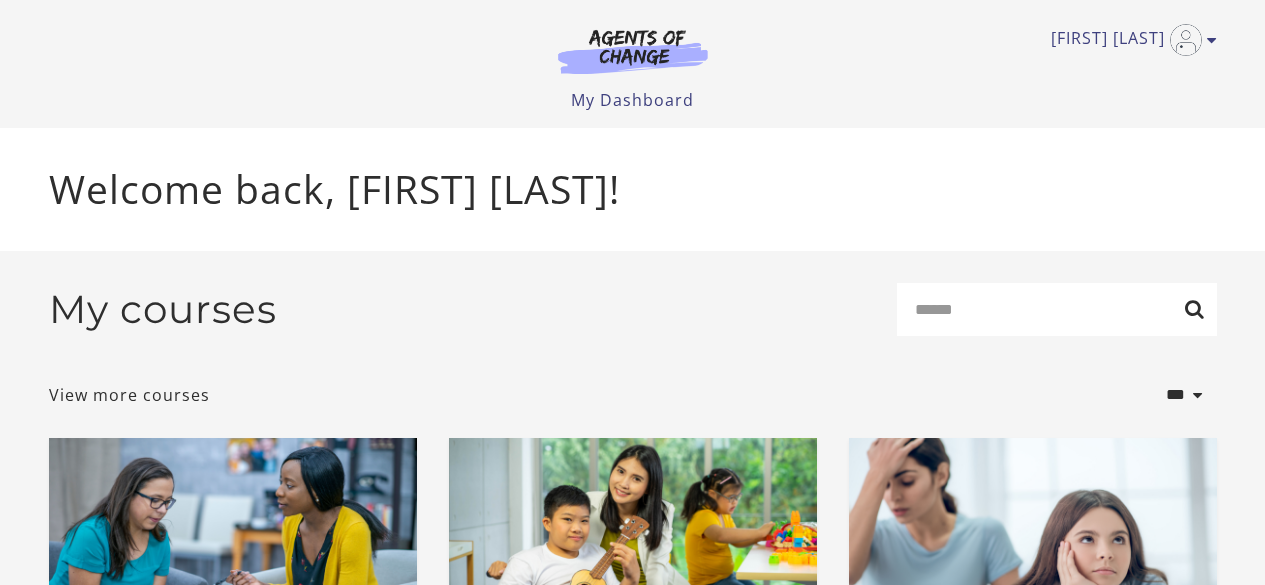 scroll, scrollTop: 0, scrollLeft: 0, axis: both 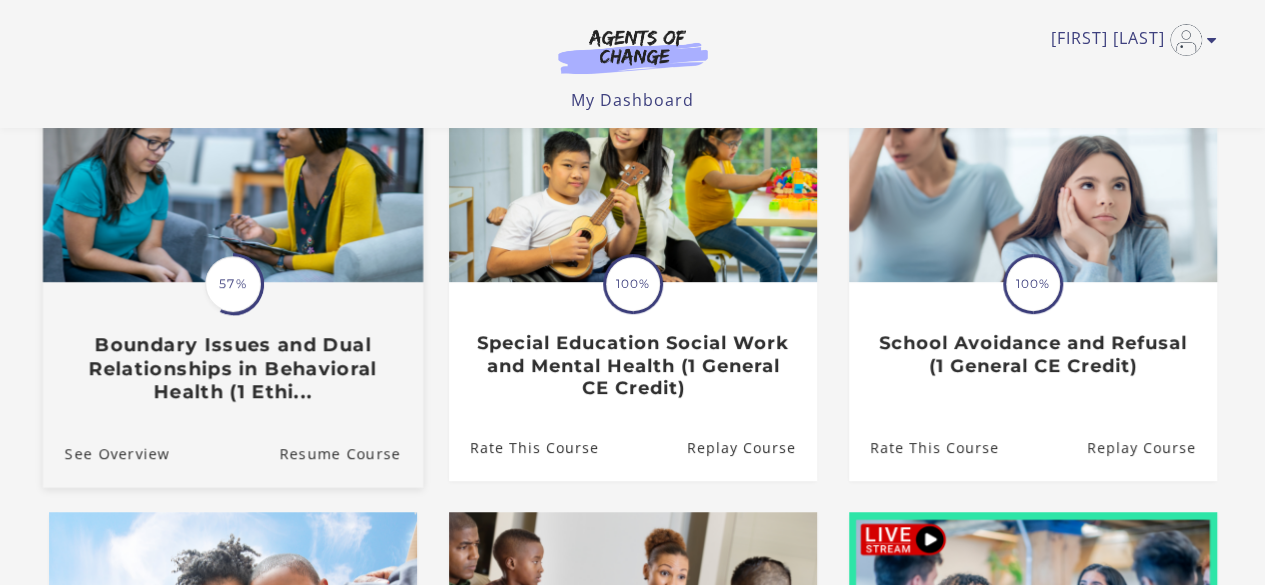 click on "Boundary Issues and Dual Relationships in Behavioral Health (1 Ethi..." at bounding box center (232, 368) 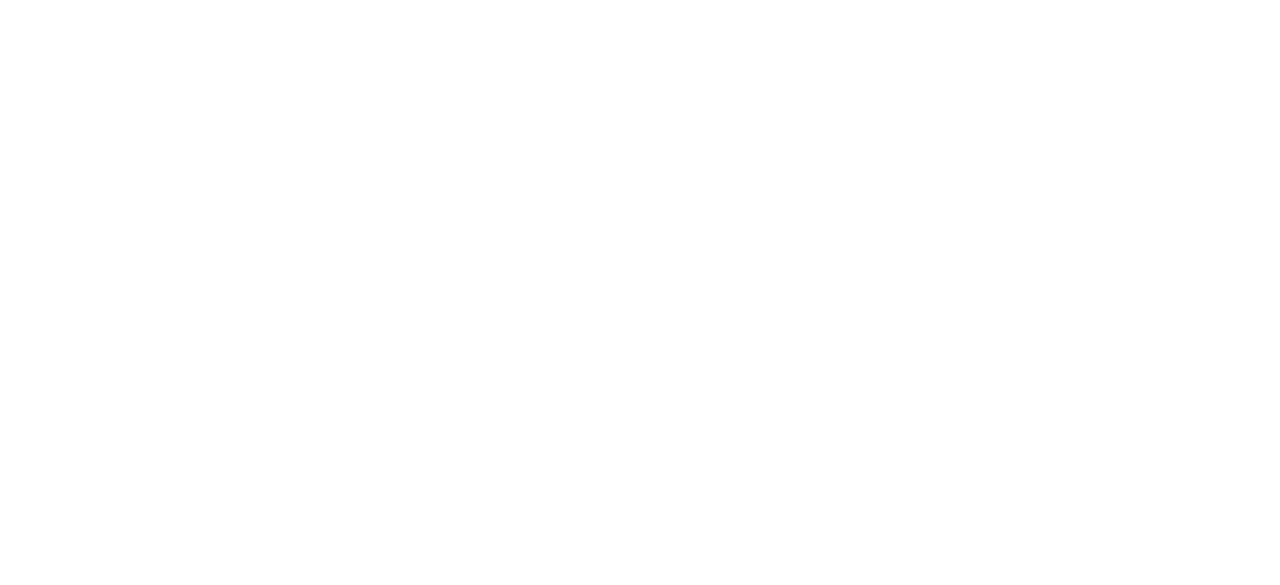 scroll, scrollTop: 0, scrollLeft: 0, axis: both 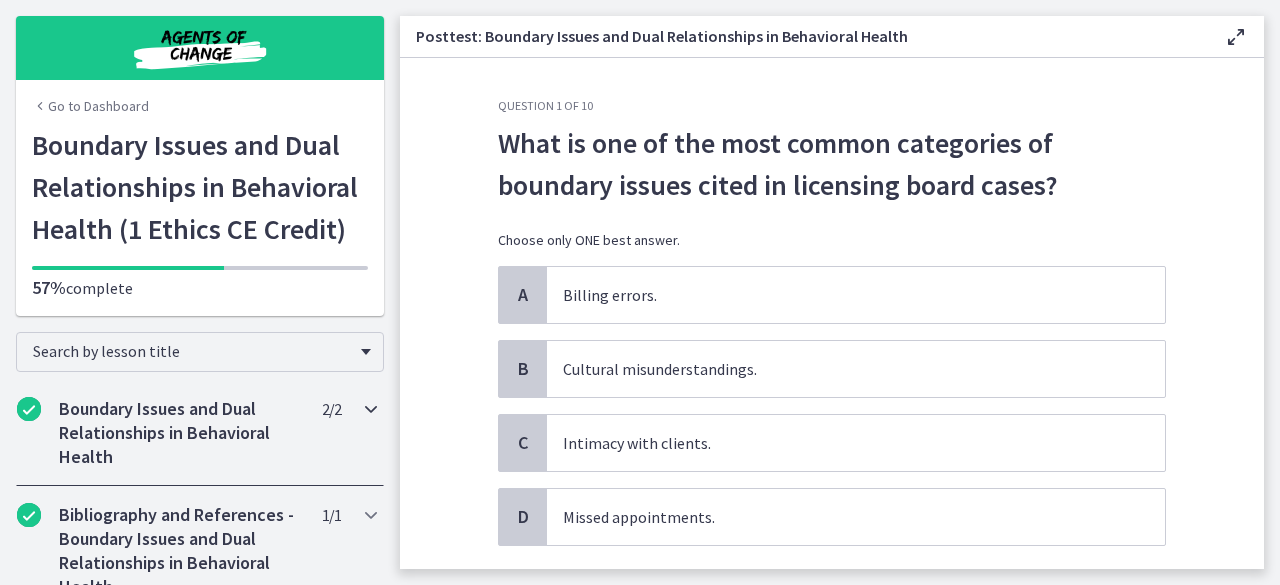 click on "Boundary Issues and Dual Relationships in Behavioral Health" at bounding box center [181, 433] 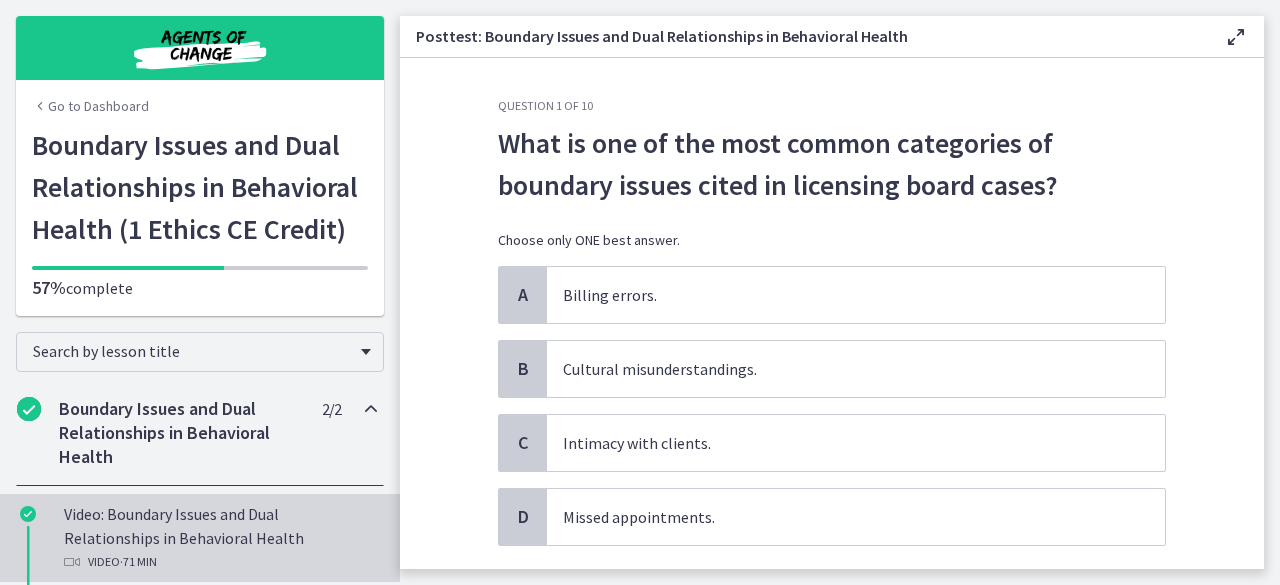 click on "Video: Boundary Issues and Dual Relationships in Behavioral Health
Video
·  71 min" at bounding box center [220, 538] 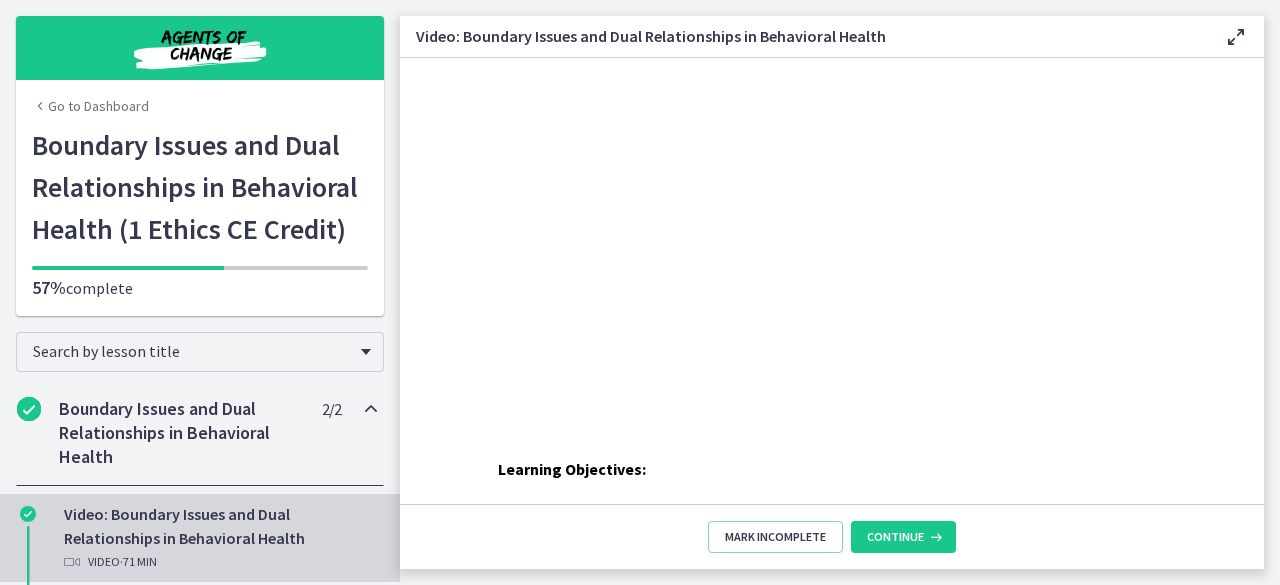 scroll, scrollTop: 0, scrollLeft: 0, axis: both 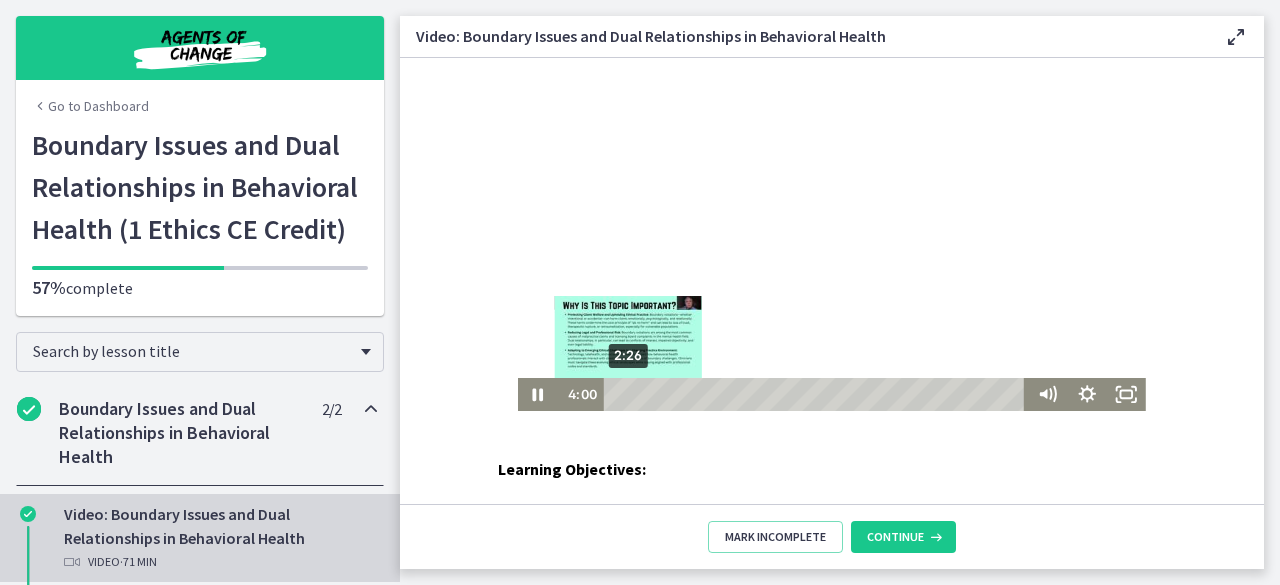 click on "2:26" at bounding box center [818, 394] 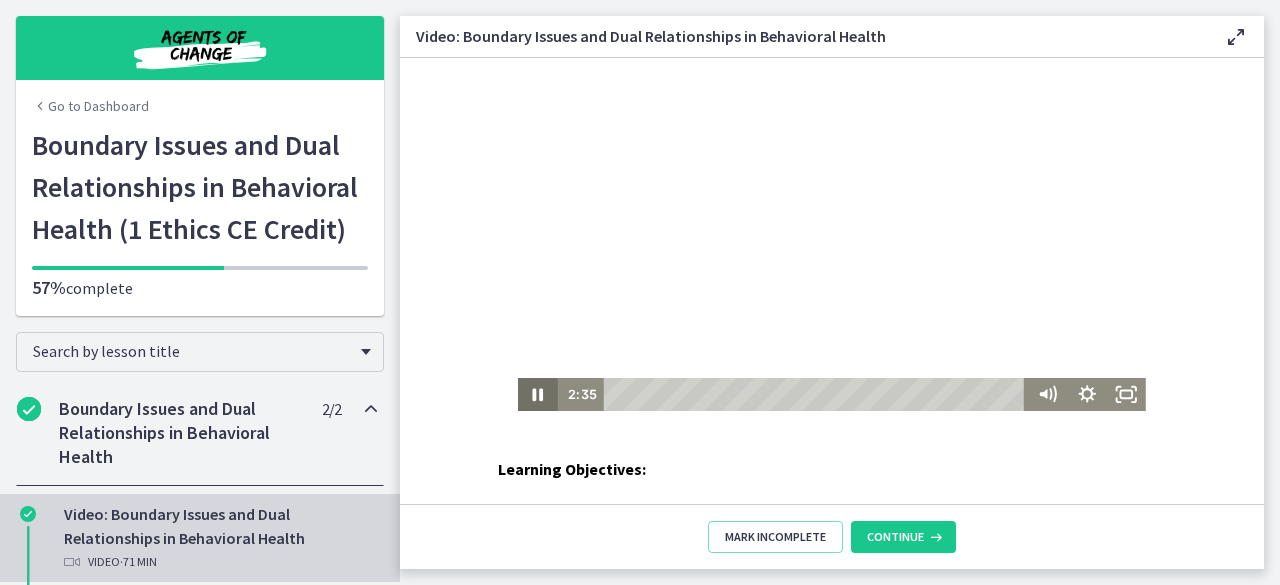 click 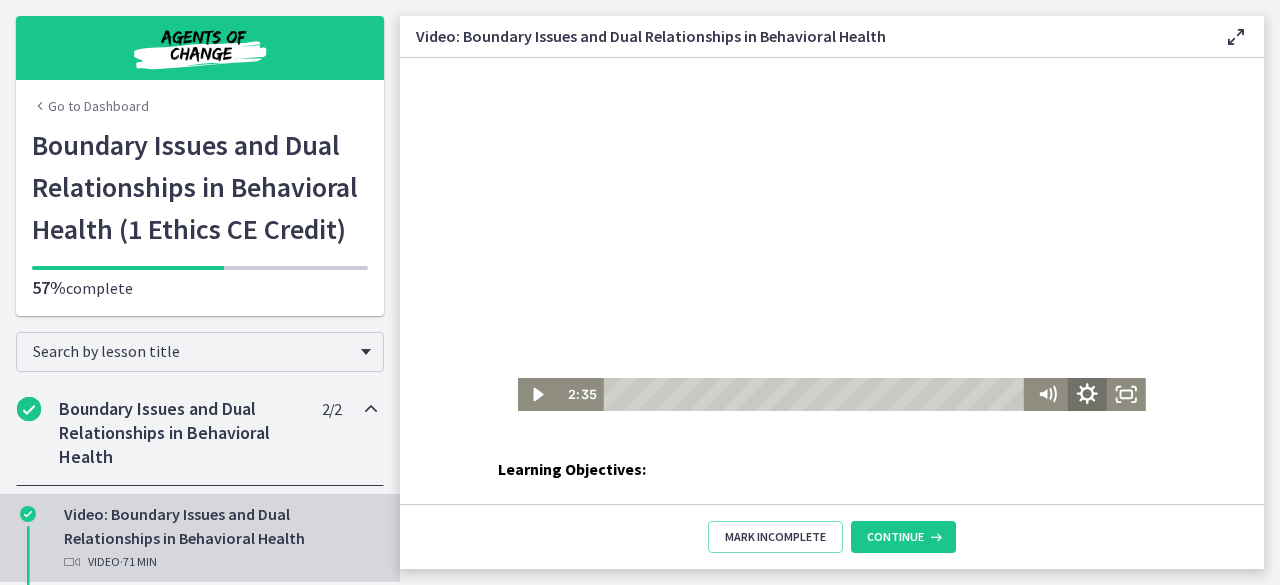 click 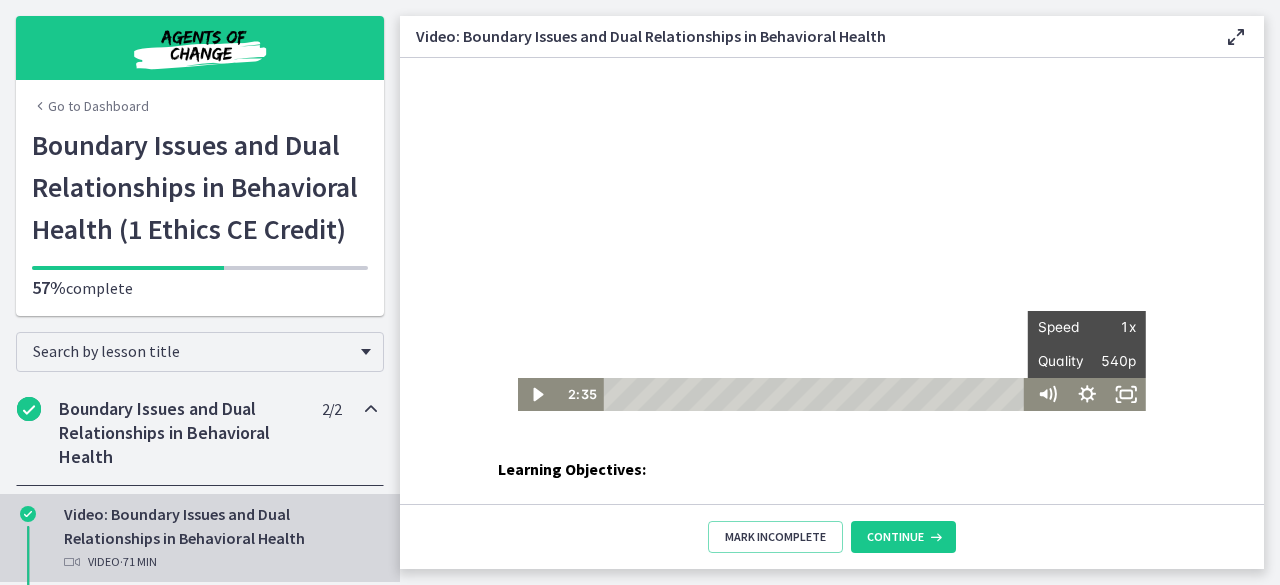 click at bounding box center (832, 234) 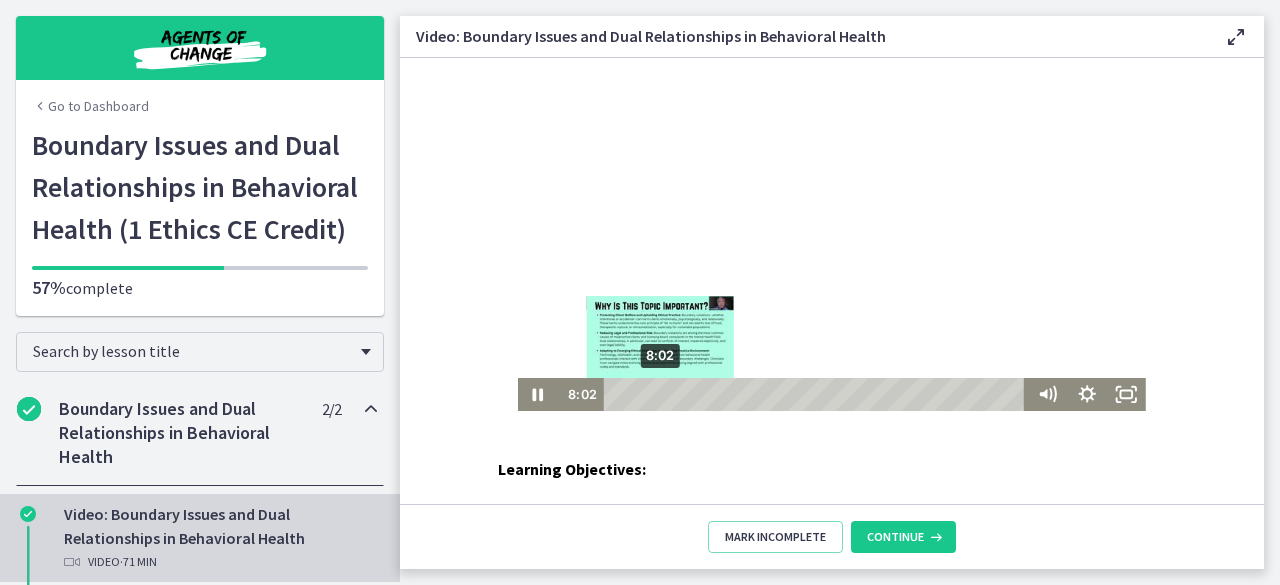 click on "8:02" at bounding box center [818, 394] 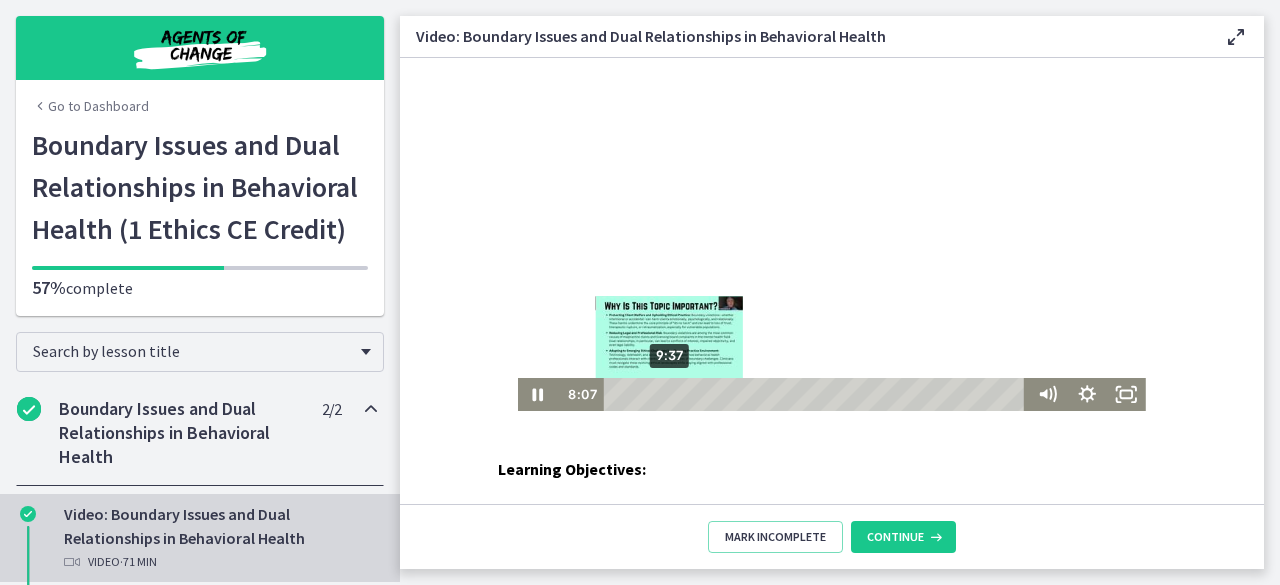 click on "9:37" at bounding box center (818, 394) 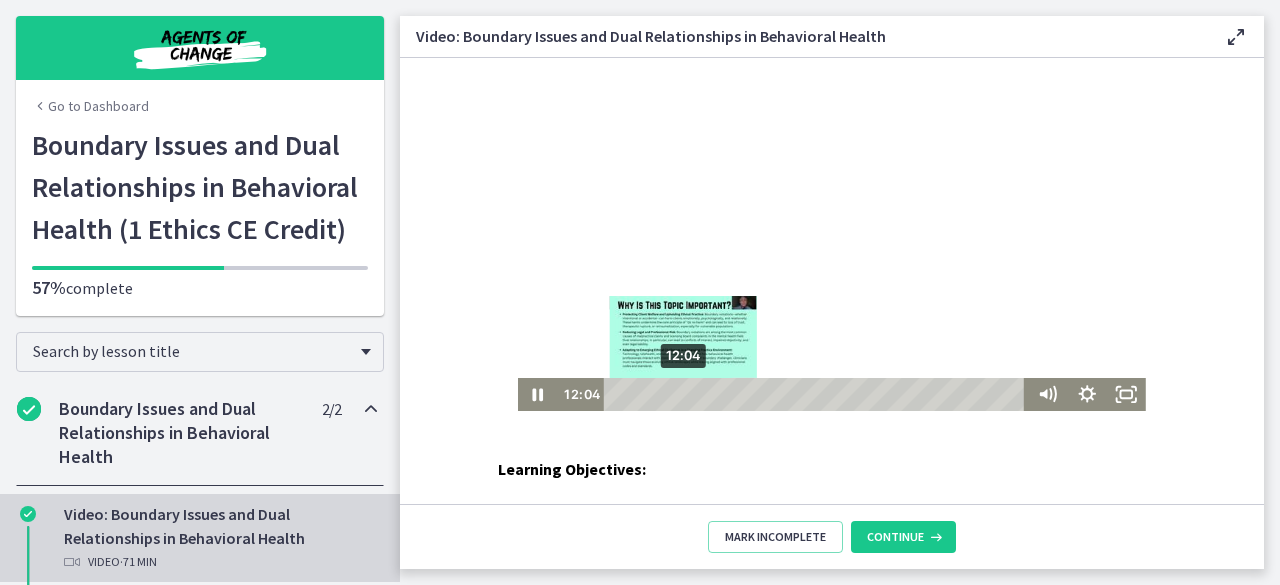 click on "12:04" at bounding box center (818, 394) 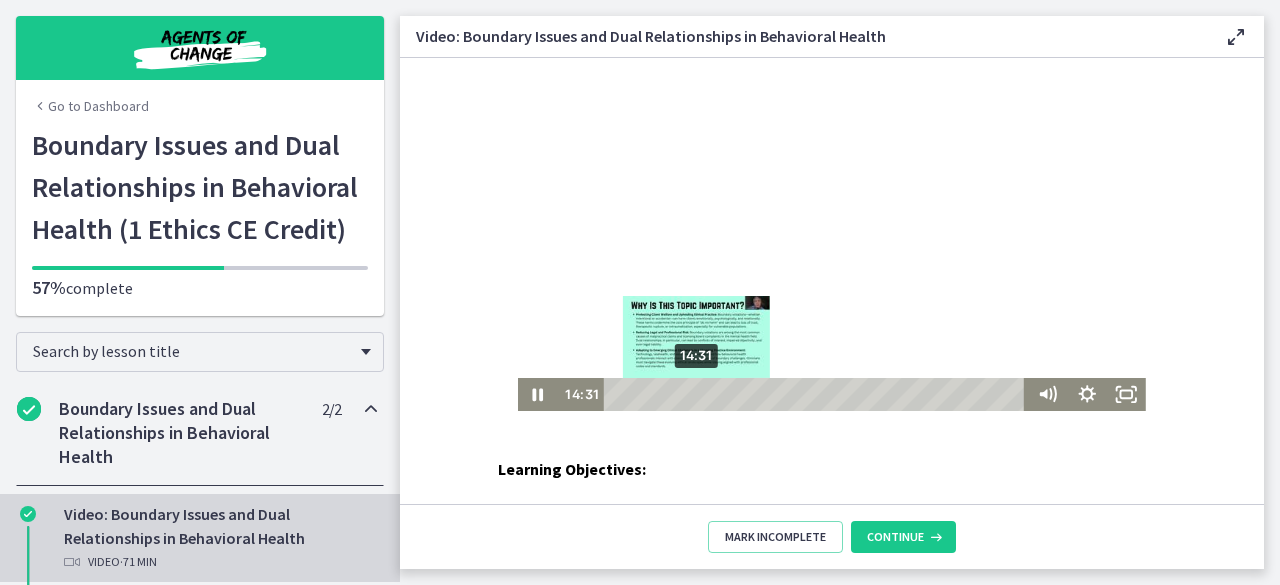 click on "14:31" at bounding box center [818, 394] 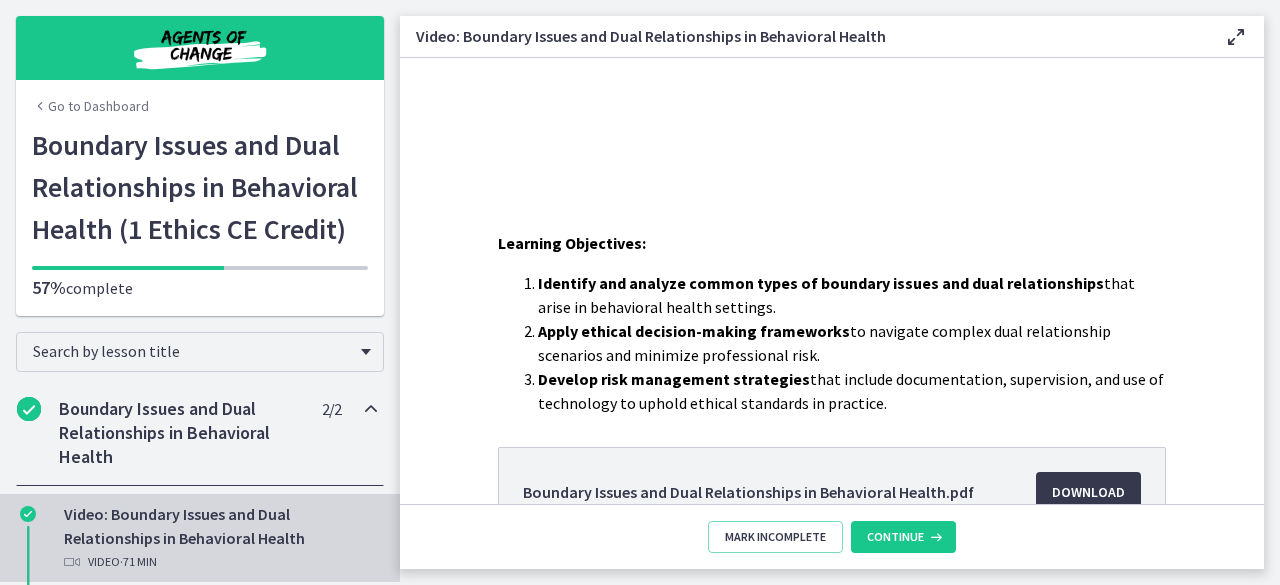scroll, scrollTop: 228, scrollLeft: 0, axis: vertical 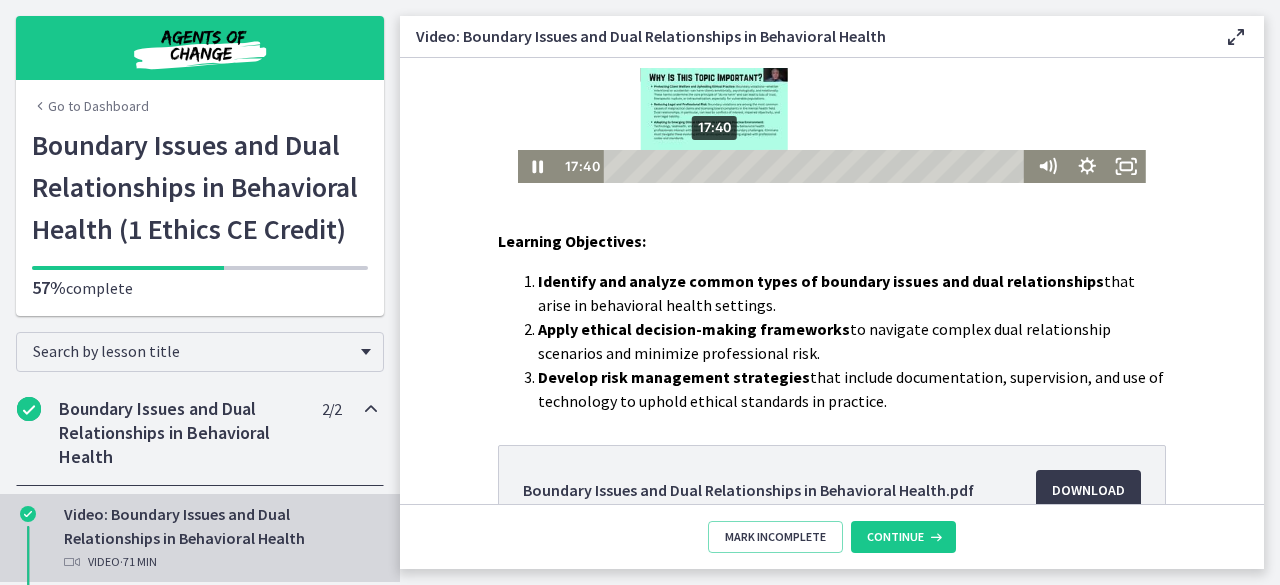 click on "17:40" at bounding box center [818, 166] 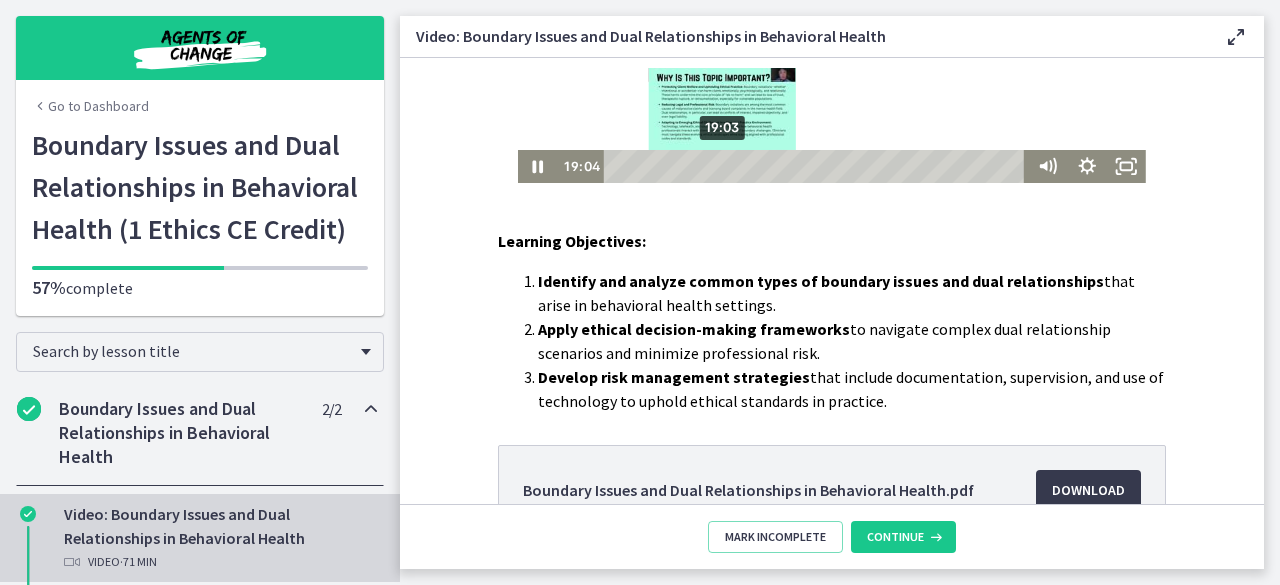 click on "19:03" at bounding box center [818, 166] 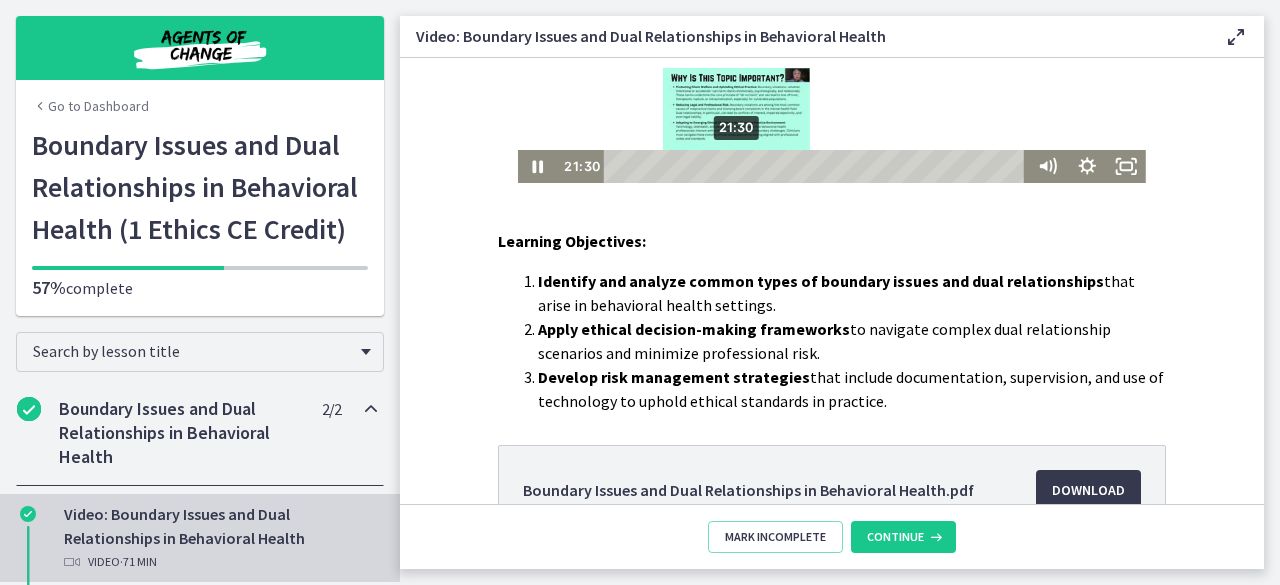 click on "21:30" at bounding box center [818, 166] 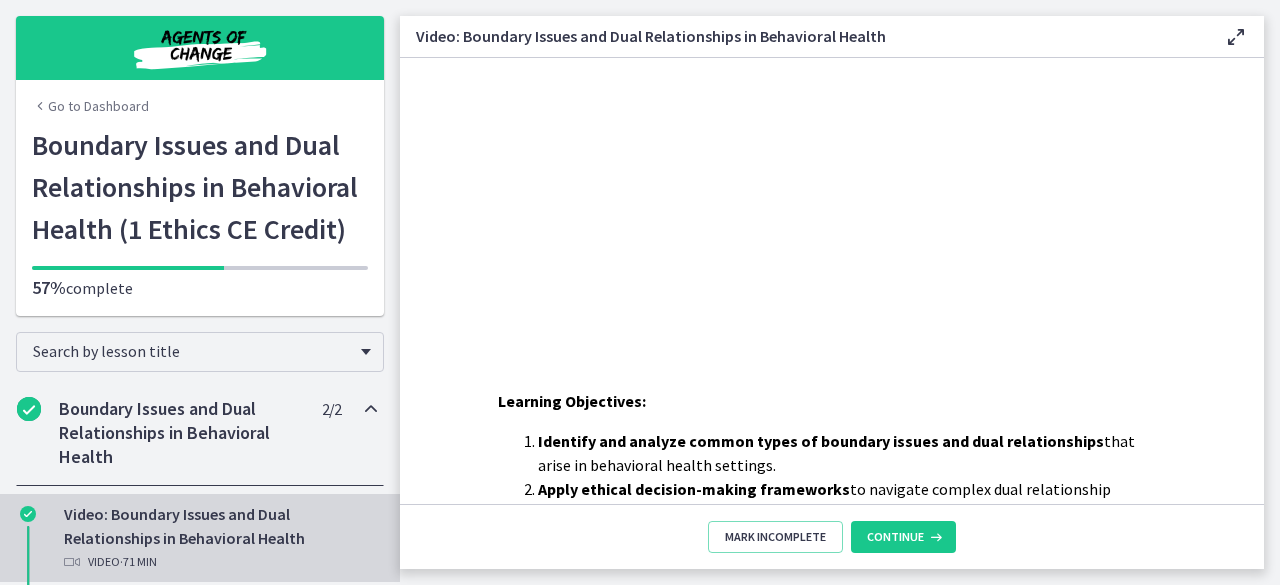 scroll, scrollTop: 28, scrollLeft: 0, axis: vertical 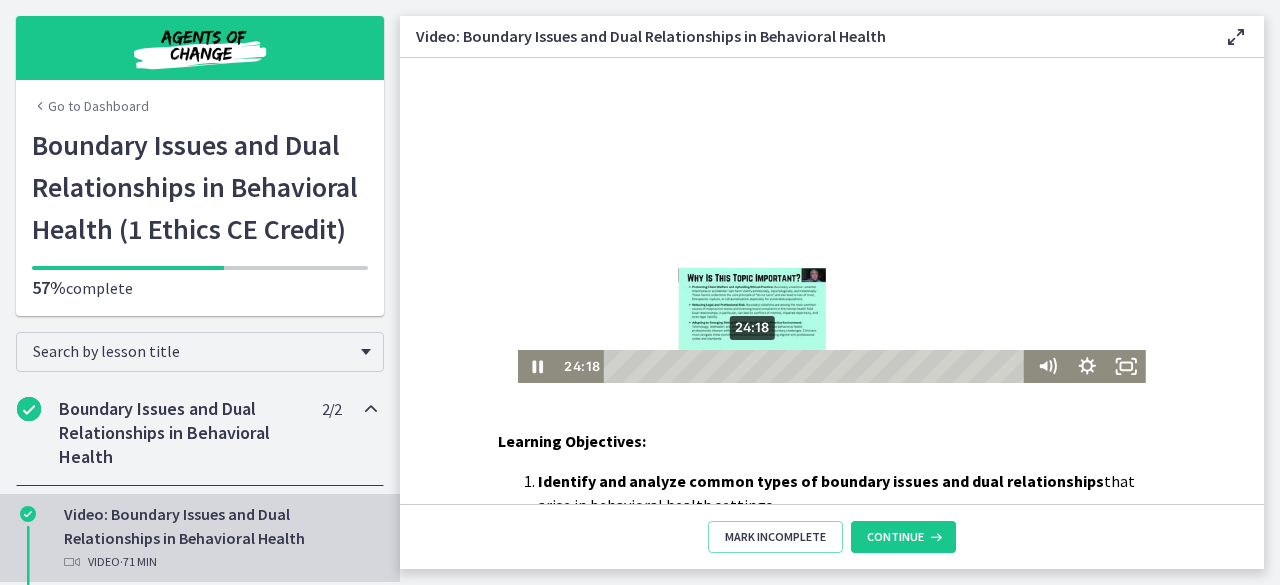 click on "24:18" at bounding box center (818, 366) 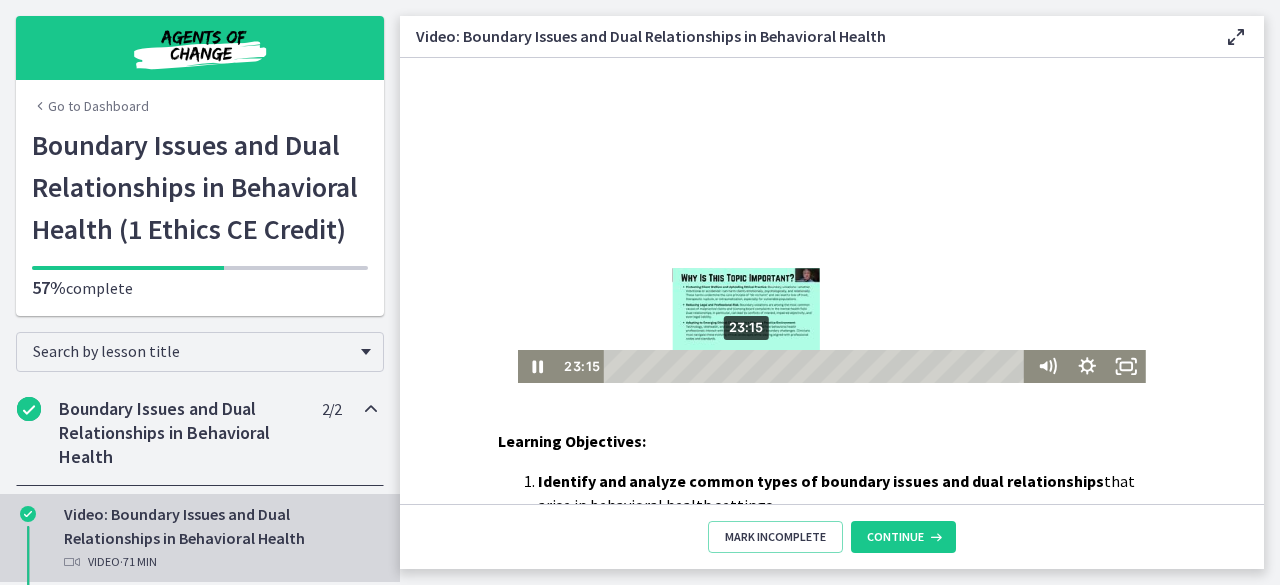 click at bounding box center [746, 366] 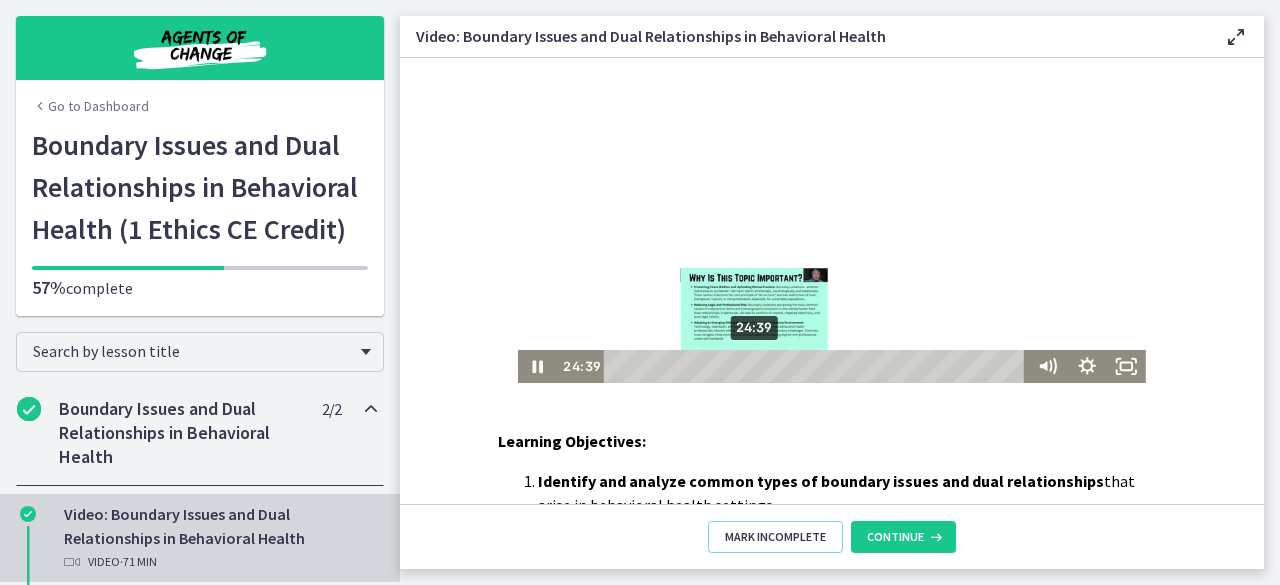 click on "24:39" at bounding box center [818, 366] 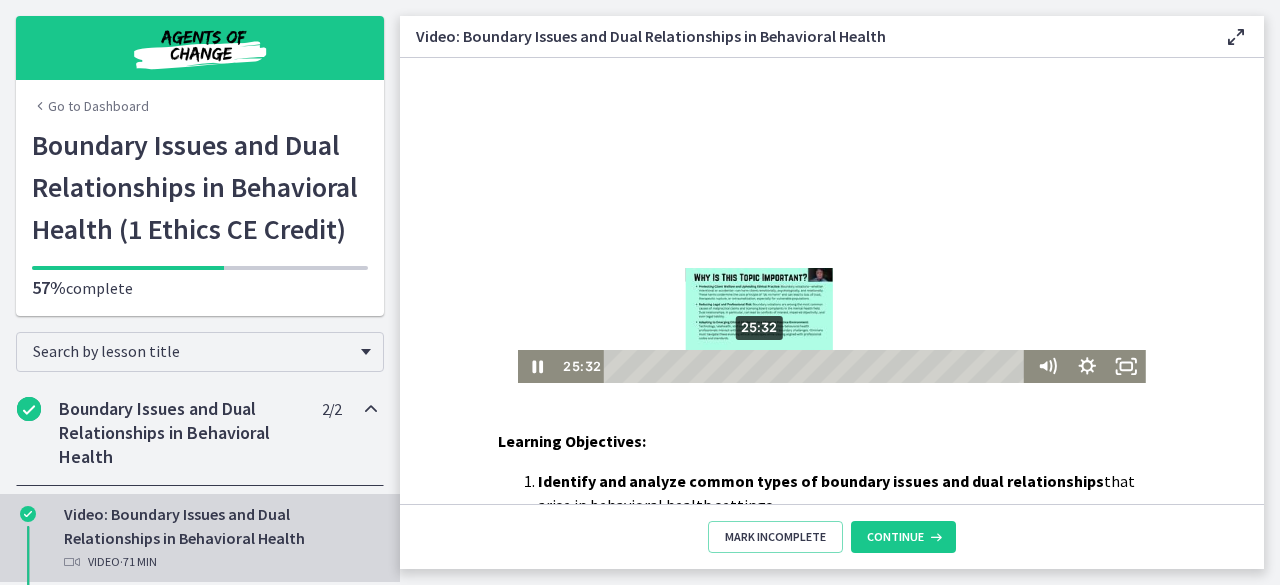 click on "25:32" at bounding box center [818, 366] 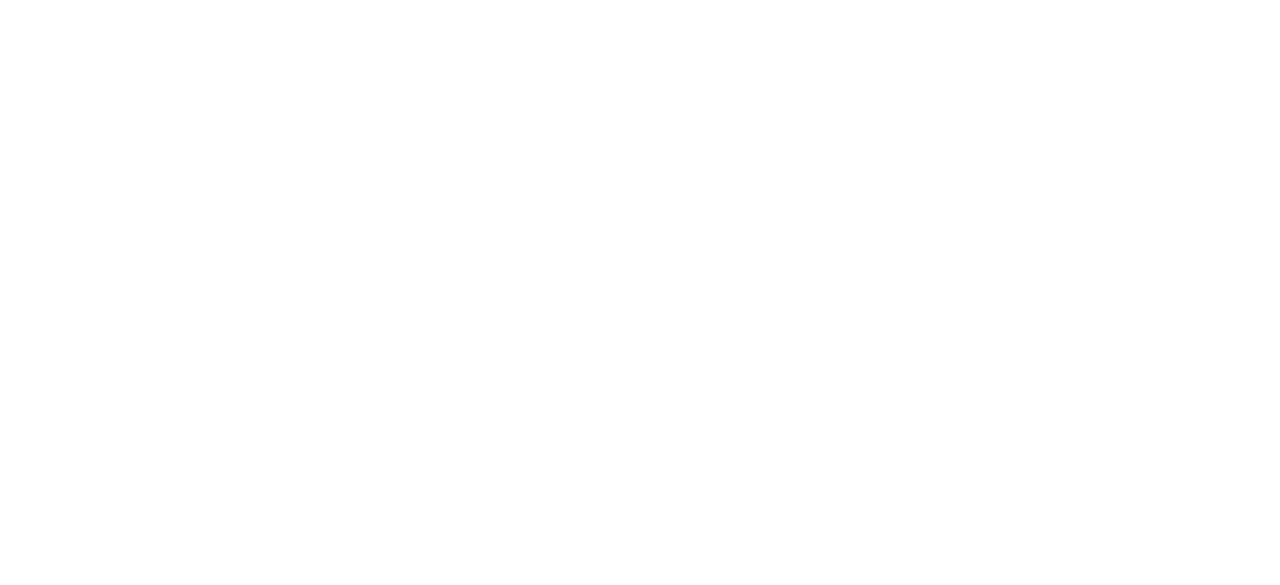 scroll, scrollTop: 0, scrollLeft: 0, axis: both 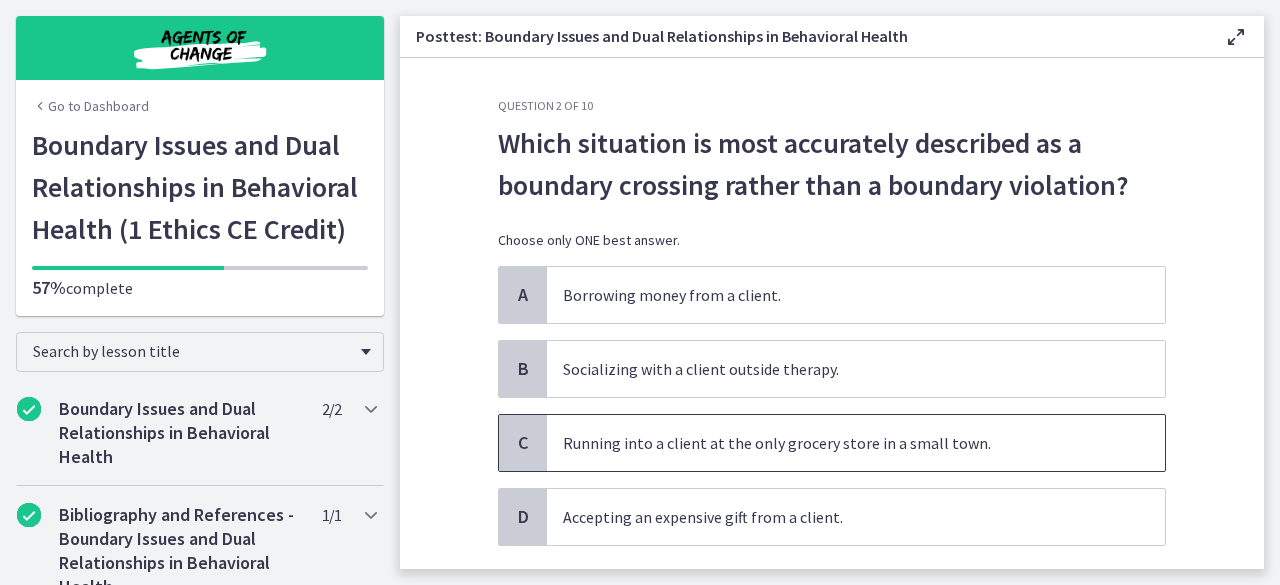 click on "Running into a client at the only grocery store in a small town." at bounding box center (856, 443) 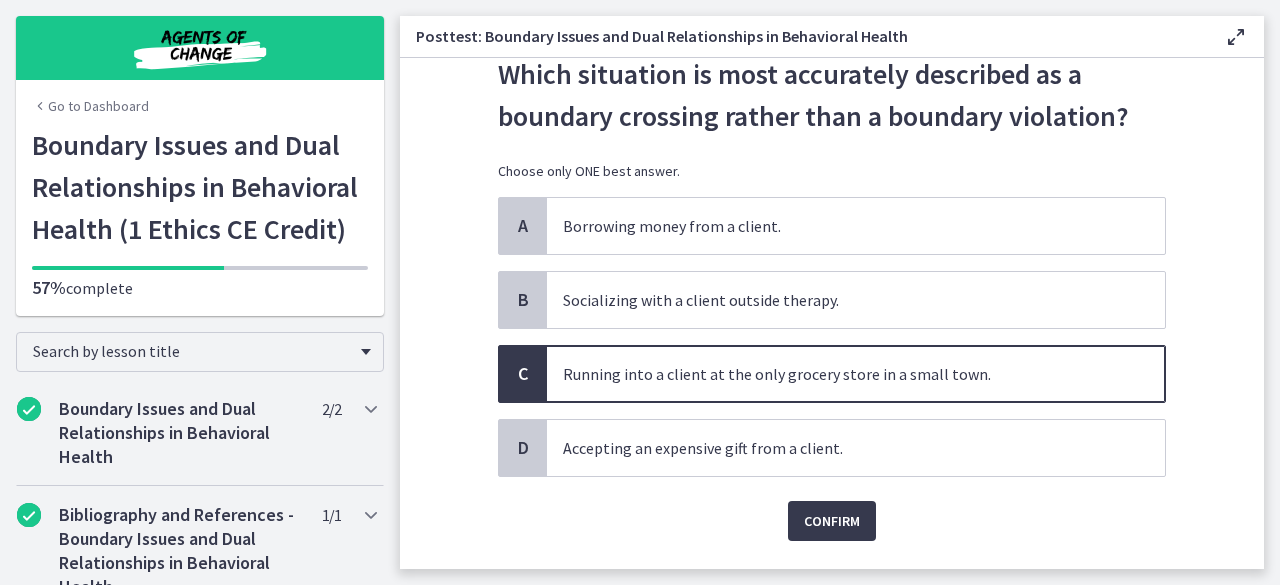 scroll, scrollTop: 118, scrollLeft: 0, axis: vertical 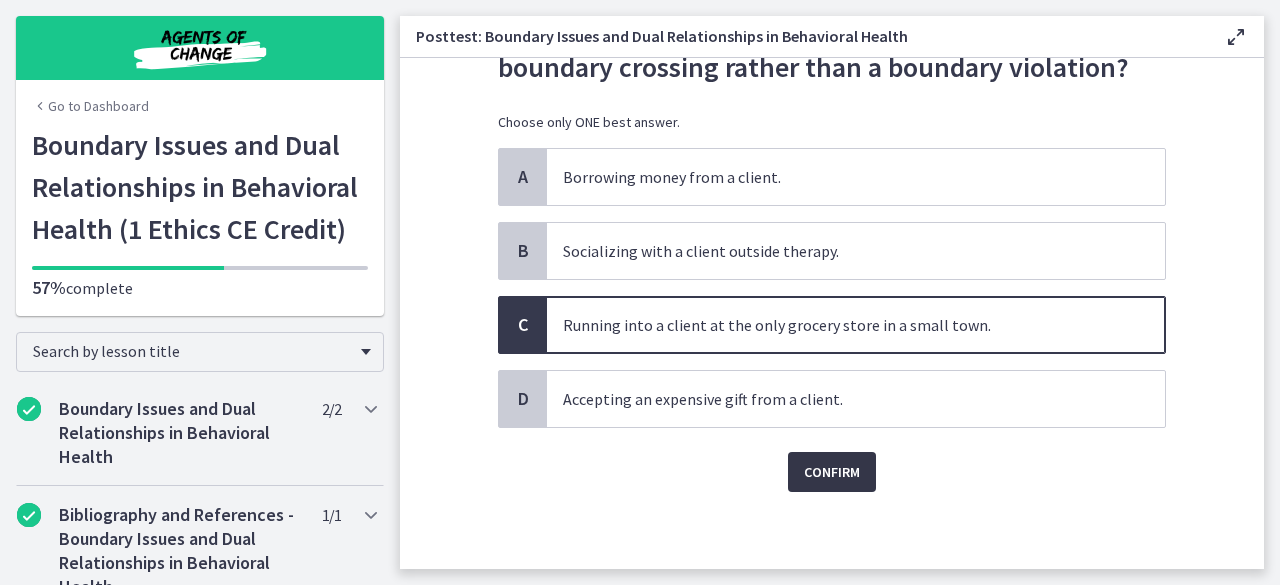 click on "Confirm" at bounding box center (832, 472) 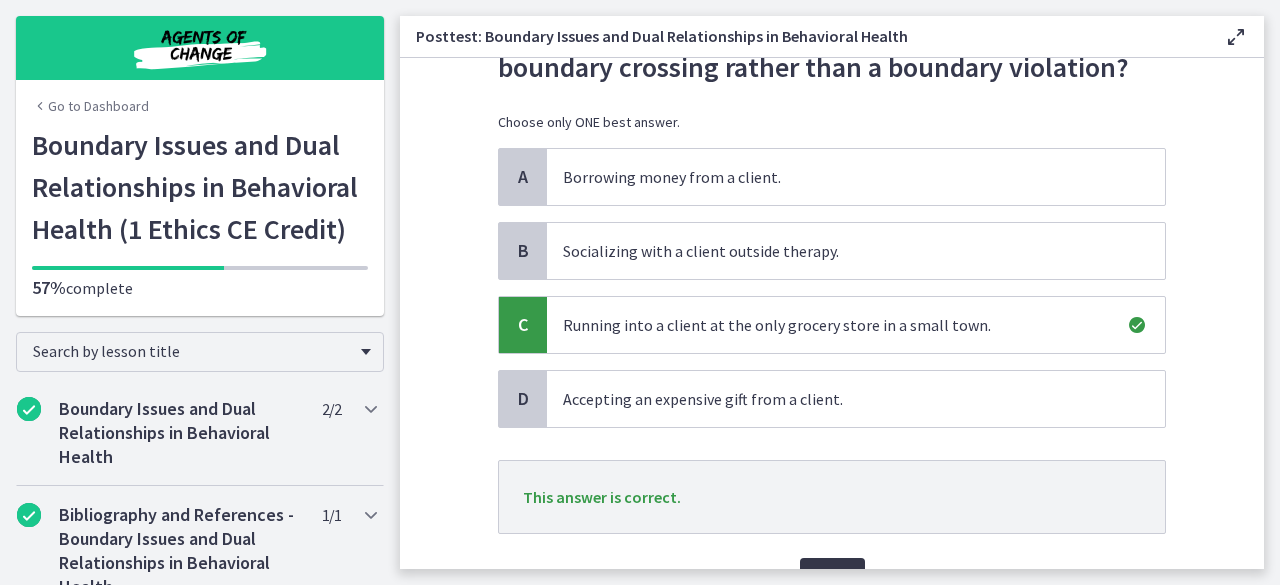 click on "Next" at bounding box center (832, 578) 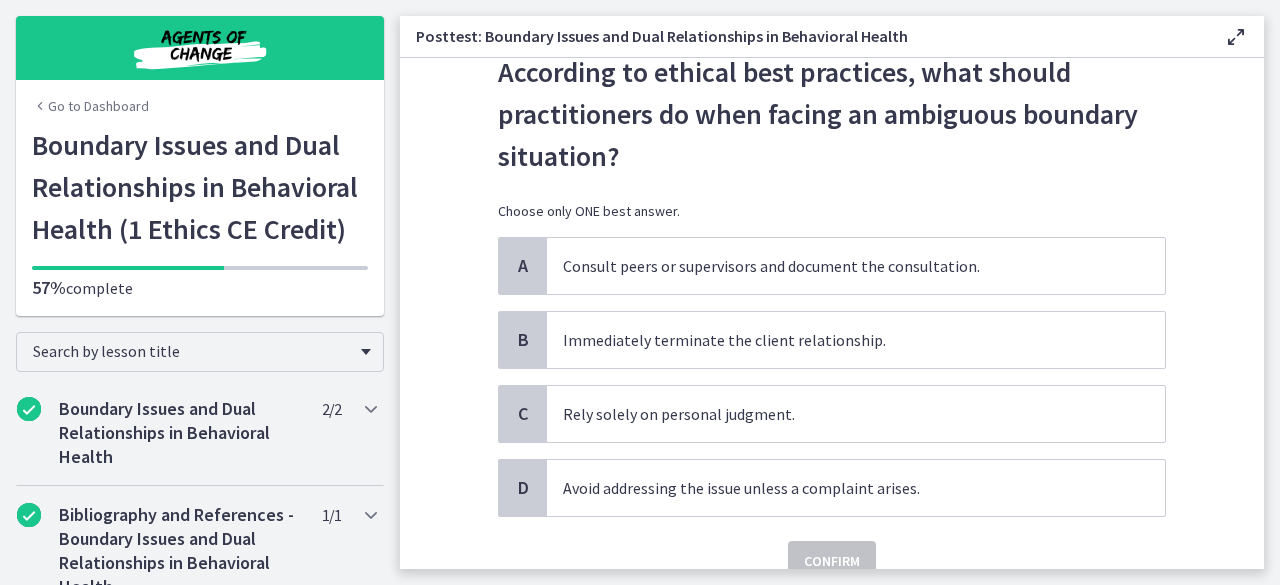 scroll, scrollTop: 70, scrollLeft: 0, axis: vertical 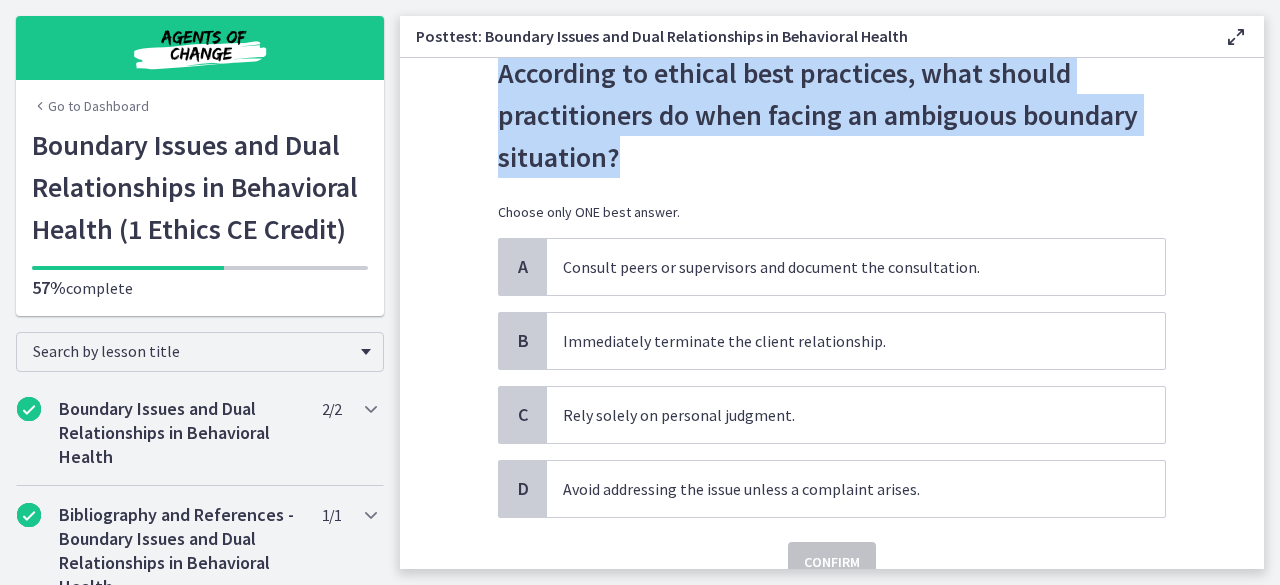 drag, startPoint x: 488, startPoint y: 85, endPoint x: 624, endPoint y: 143, distance: 147.85127 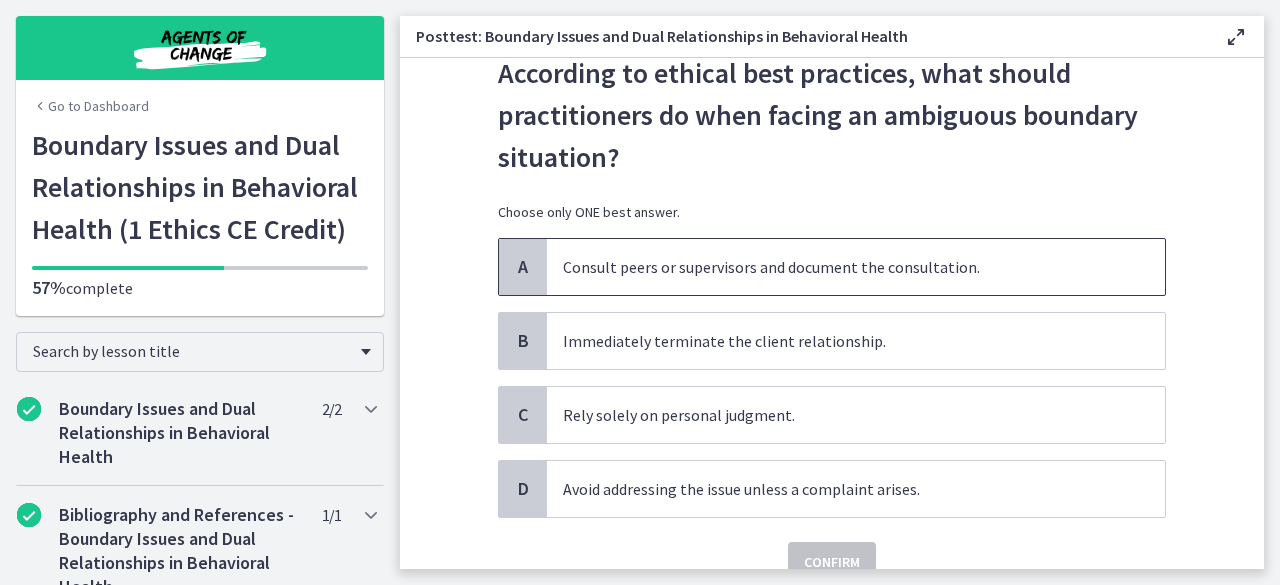 click on "Consult peers or supervisors and document the consultation." at bounding box center (856, 267) 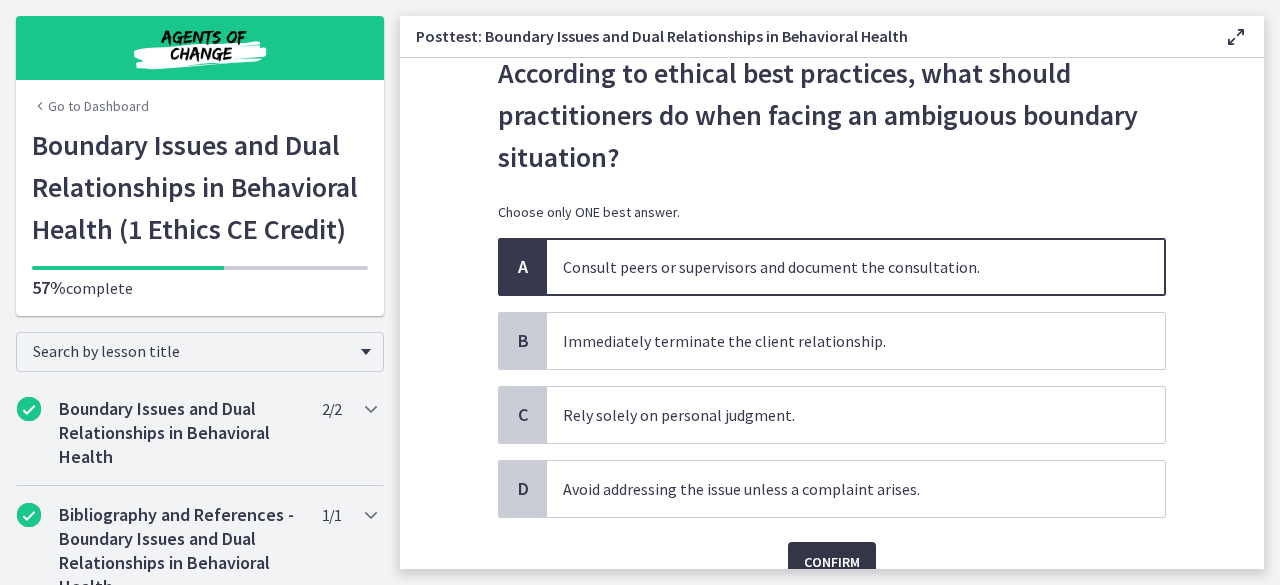 click on "Confirm" at bounding box center (832, 562) 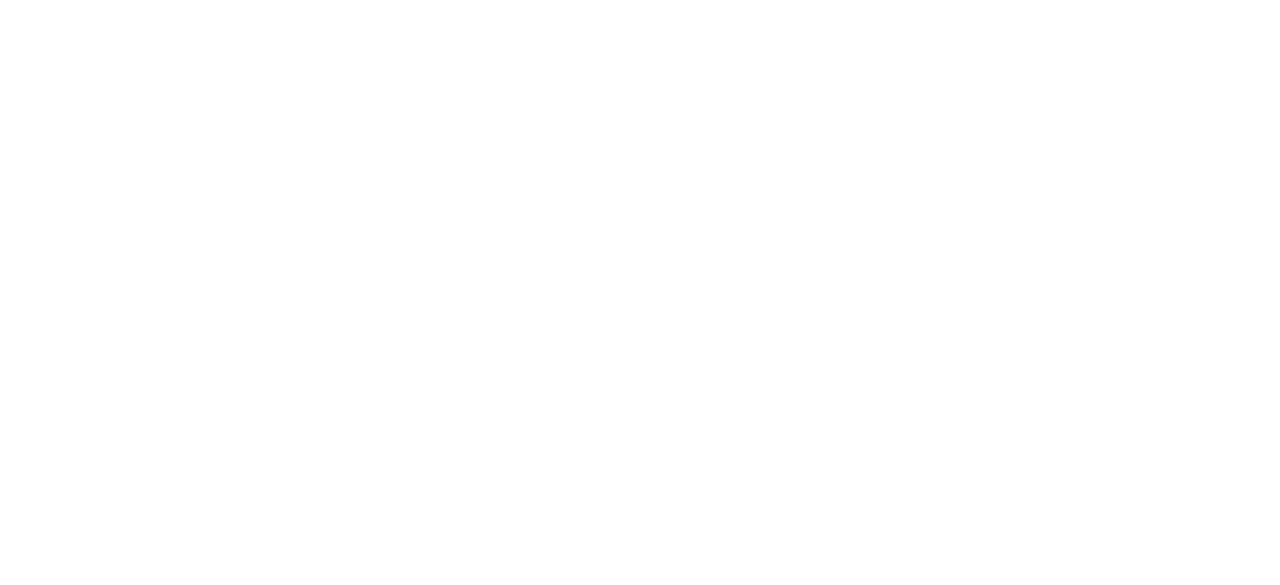 scroll, scrollTop: 0, scrollLeft: 0, axis: both 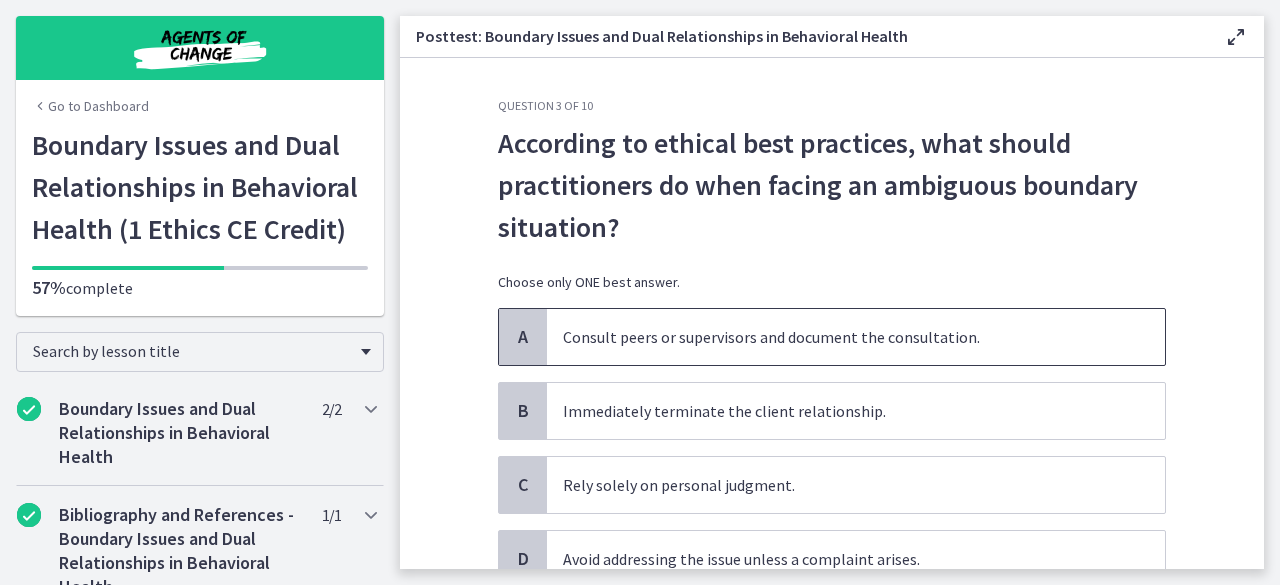 click on "Consult peers or supervisors and document the consultation." at bounding box center (856, 337) 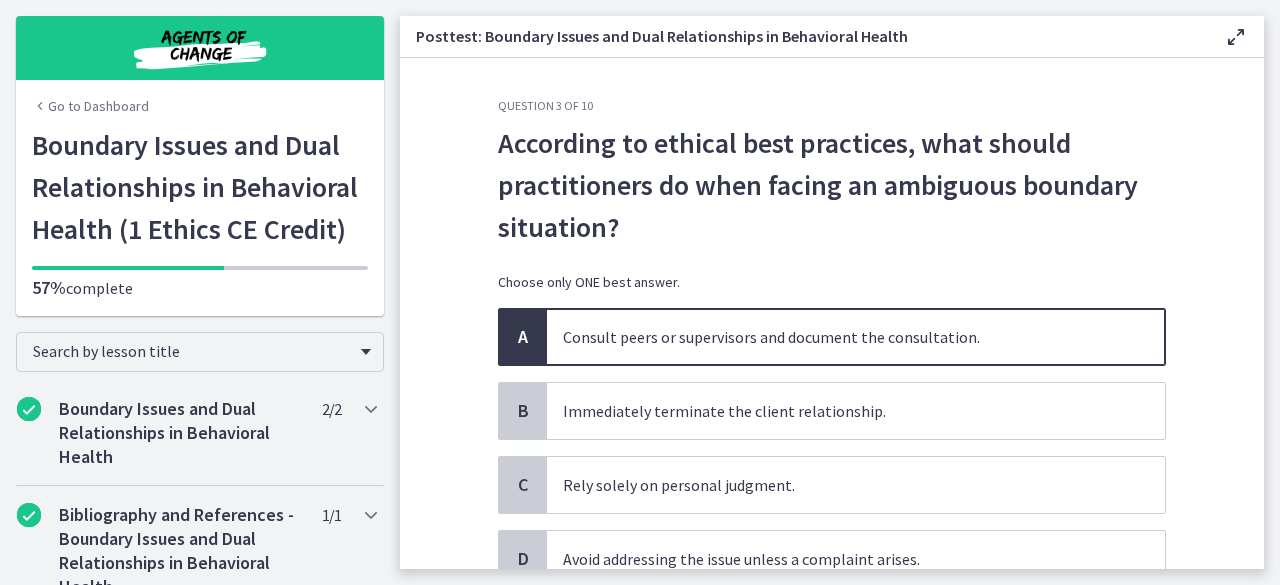 scroll, scrollTop: 160, scrollLeft: 0, axis: vertical 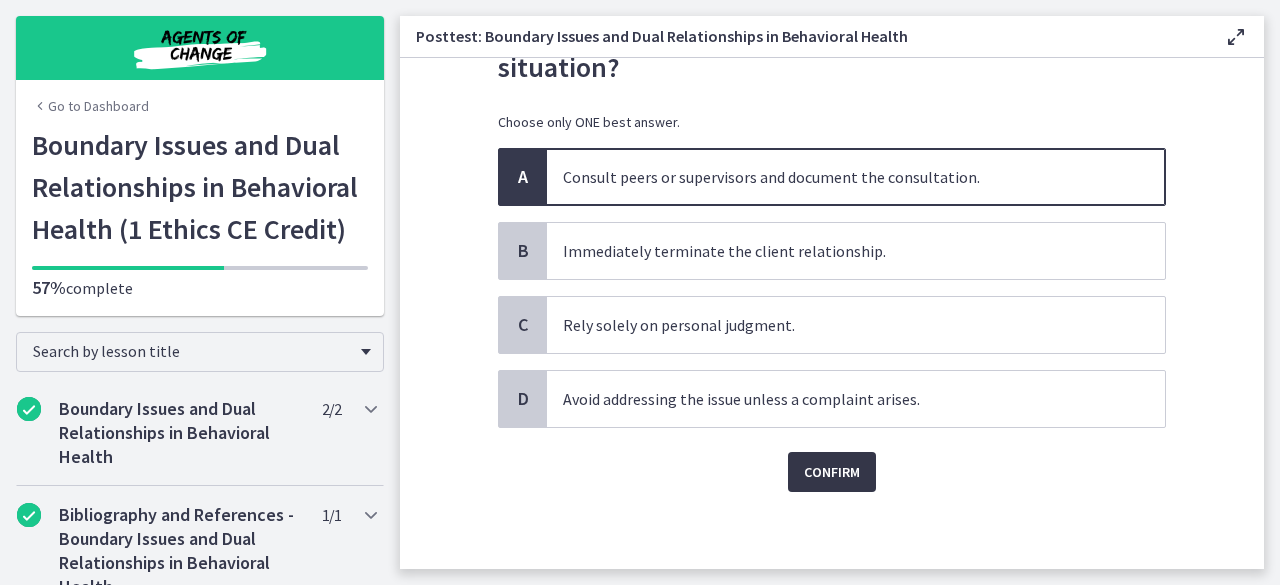 click on "Confirm" at bounding box center [832, 472] 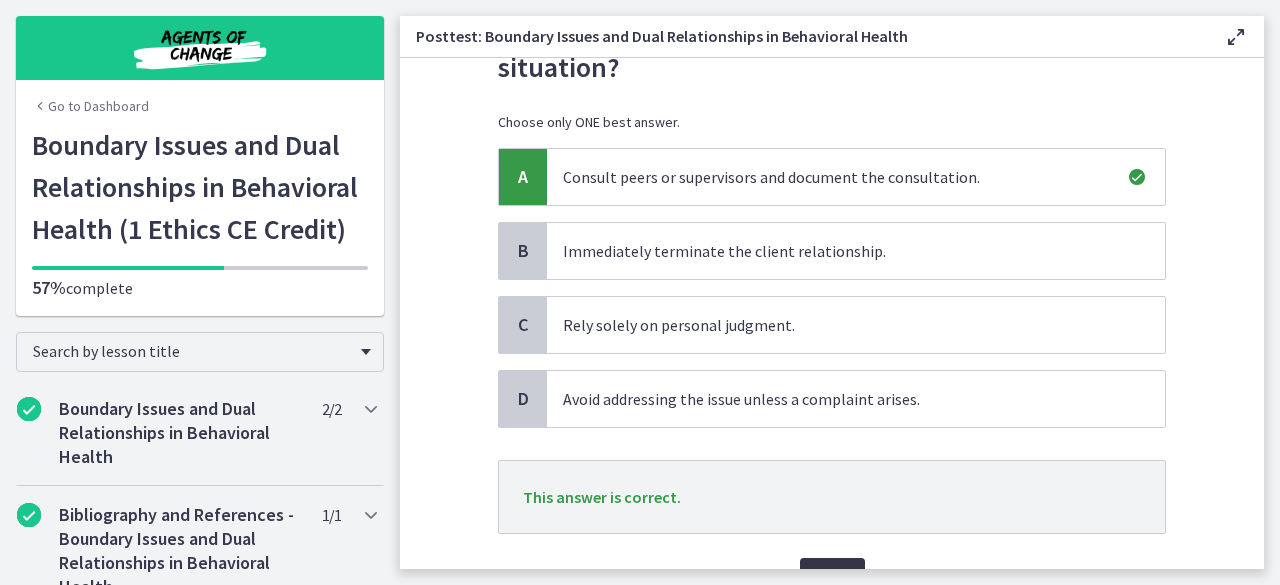 click on "Next" at bounding box center [832, 578] 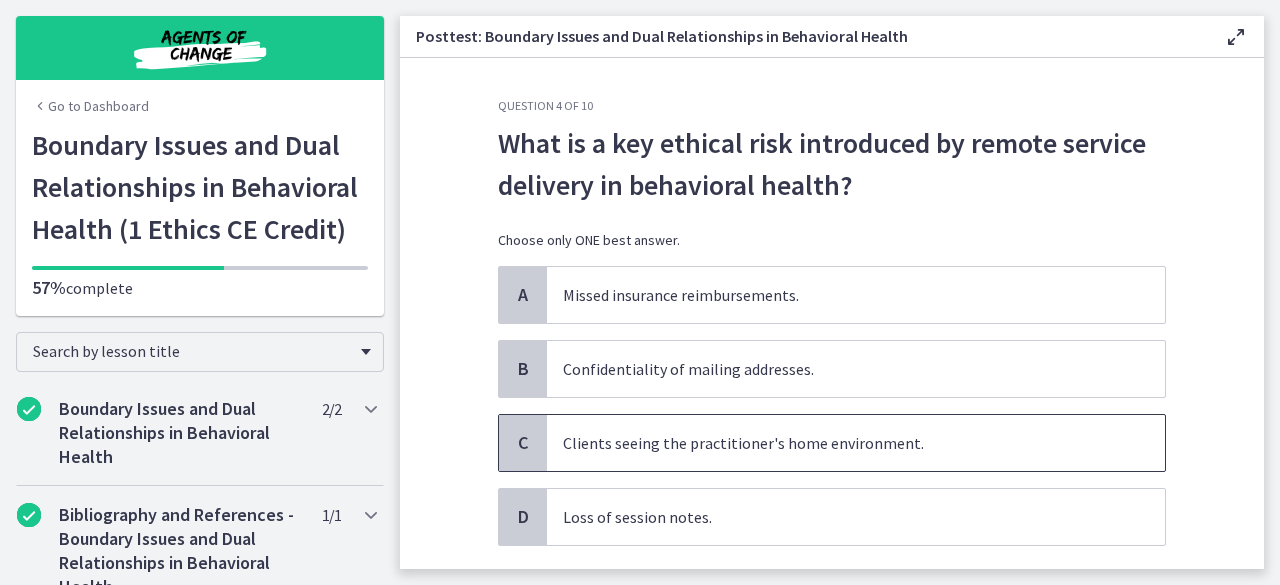 click on "Clients seeing the practitioner's home environment." at bounding box center [856, 443] 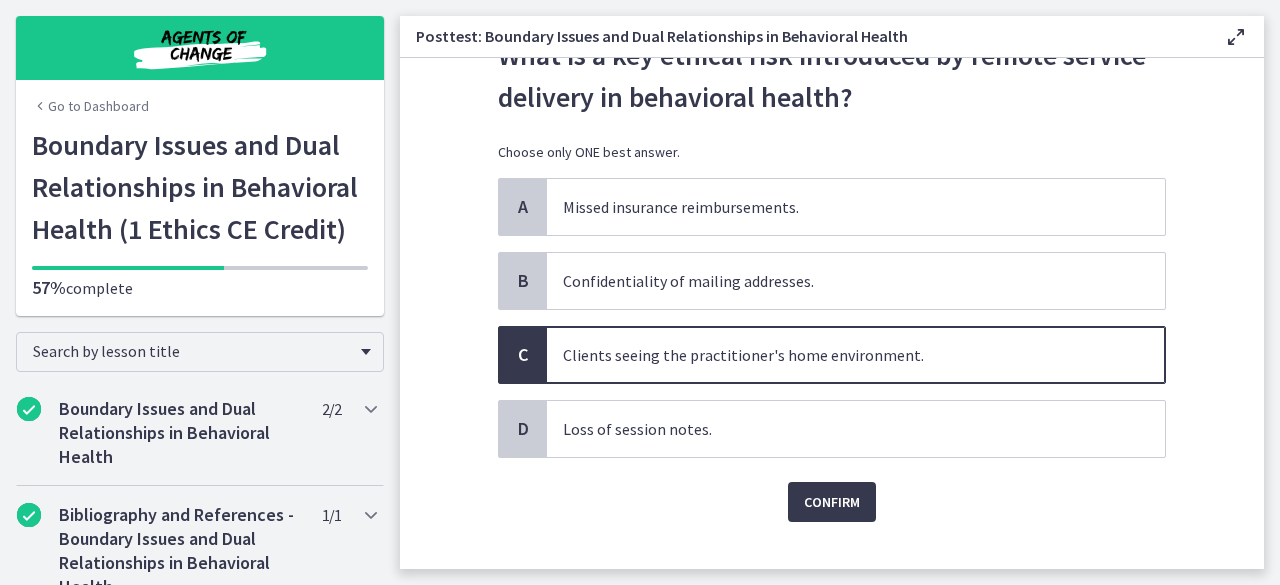 scroll, scrollTop: 94, scrollLeft: 0, axis: vertical 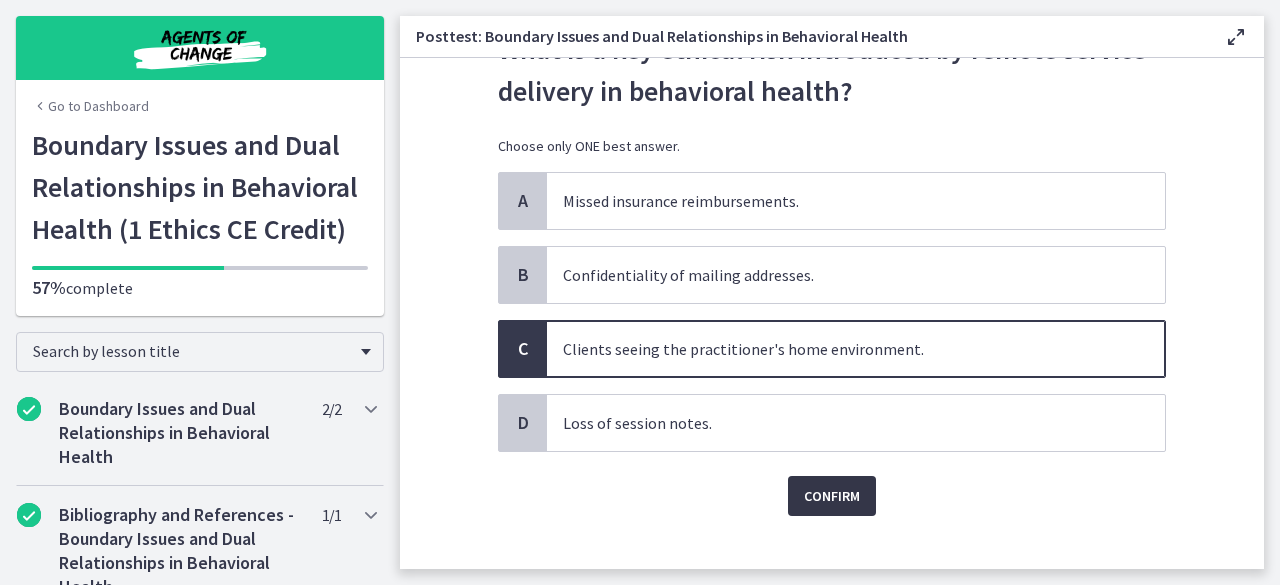 click on "Confirm" at bounding box center [832, 496] 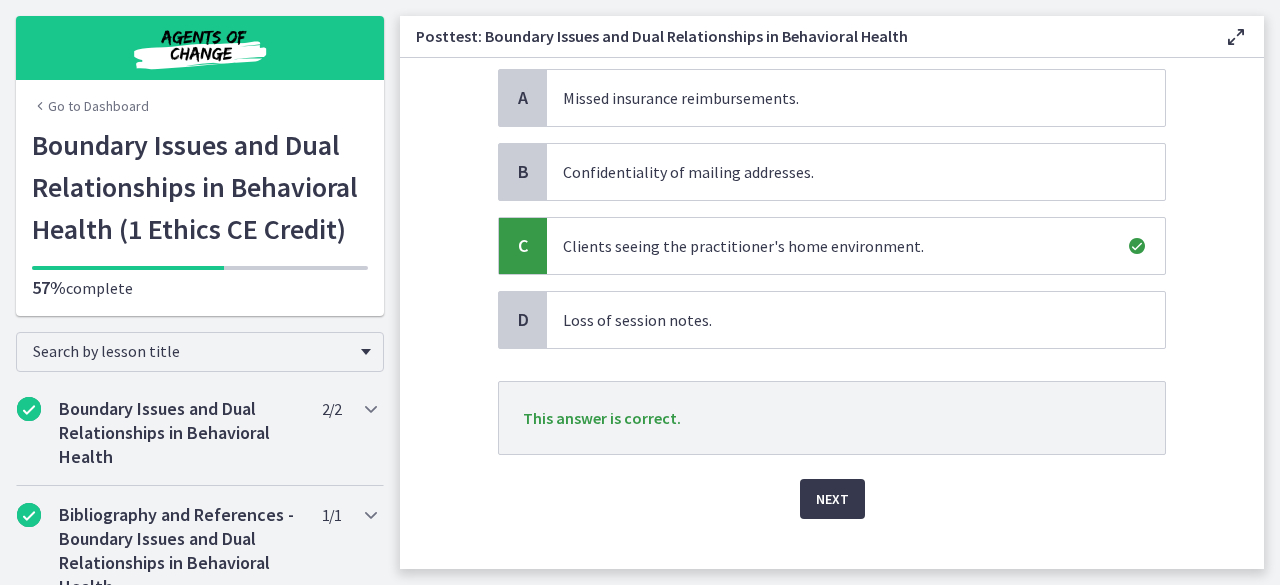 scroll, scrollTop: 223, scrollLeft: 0, axis: vertical 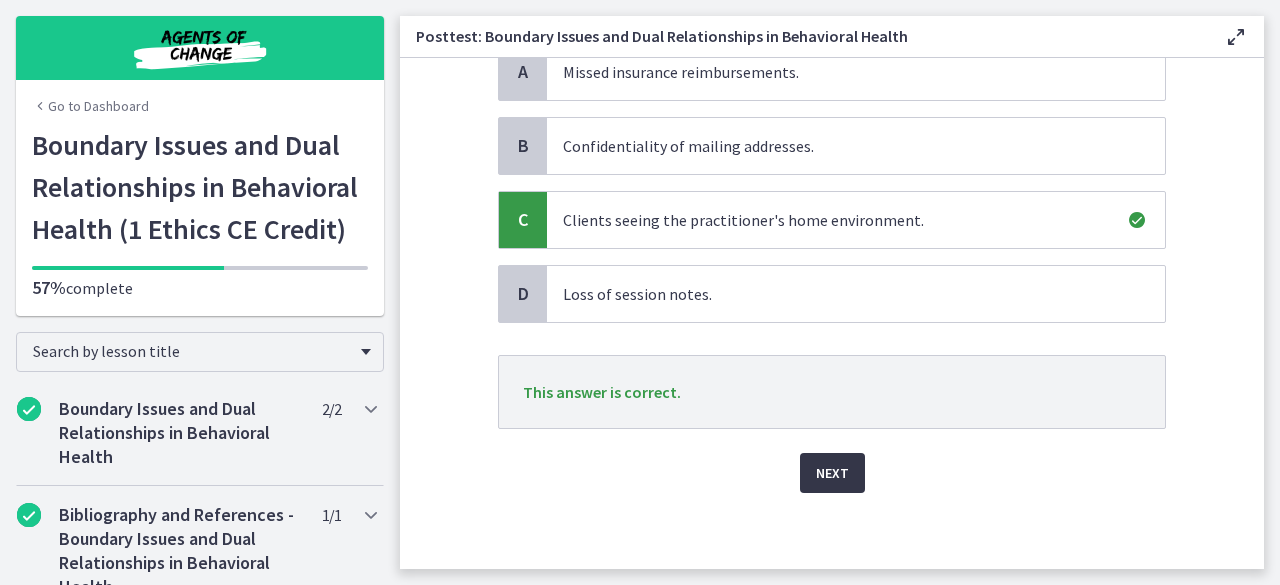 click on "Next" at bounding box center [832, 473] 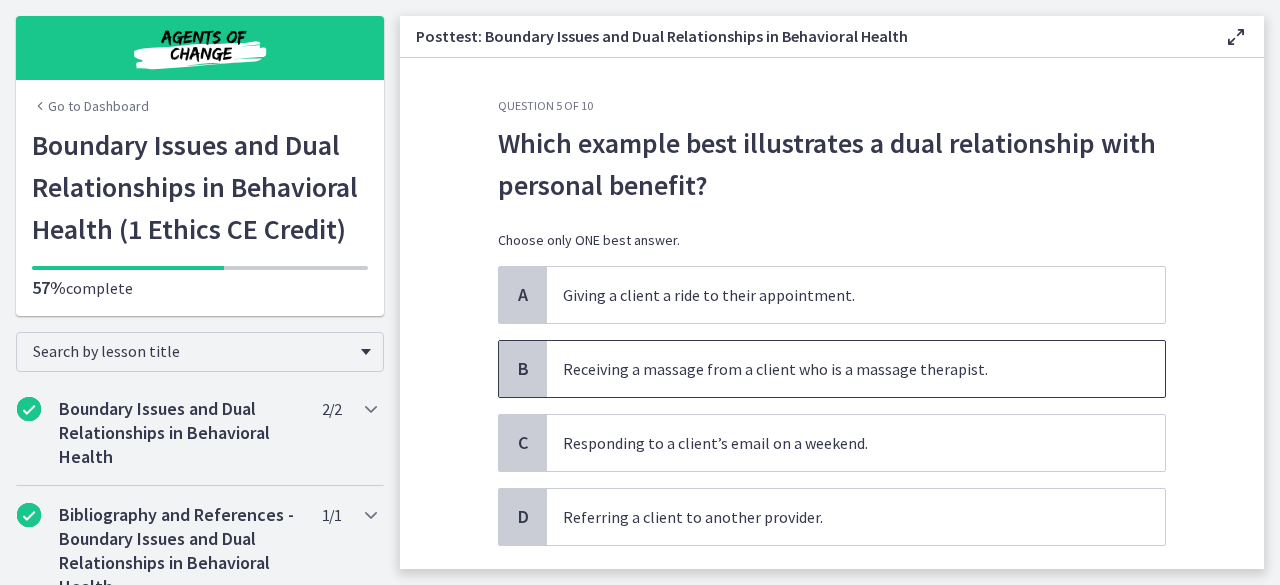 click on "Receiving a massage from a client who is a massage therapist." at bounding box center (856, 369) 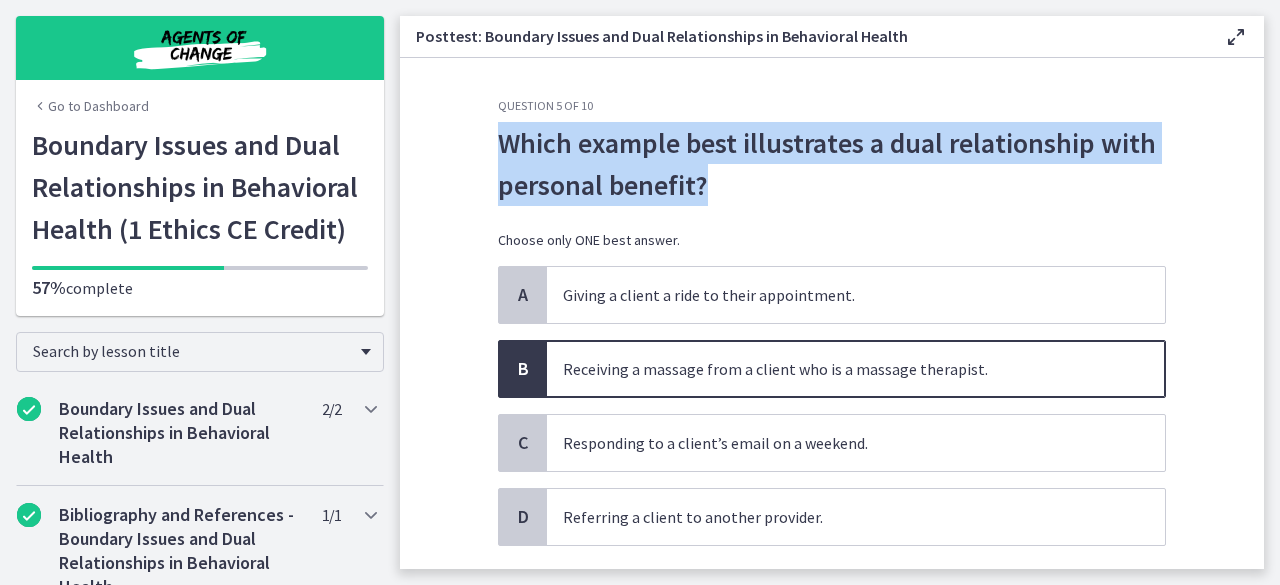 drag, startPoint x: 489, startPoint y: 142, endPoint x: 707, endPoint y: 191, distance: 223.43903 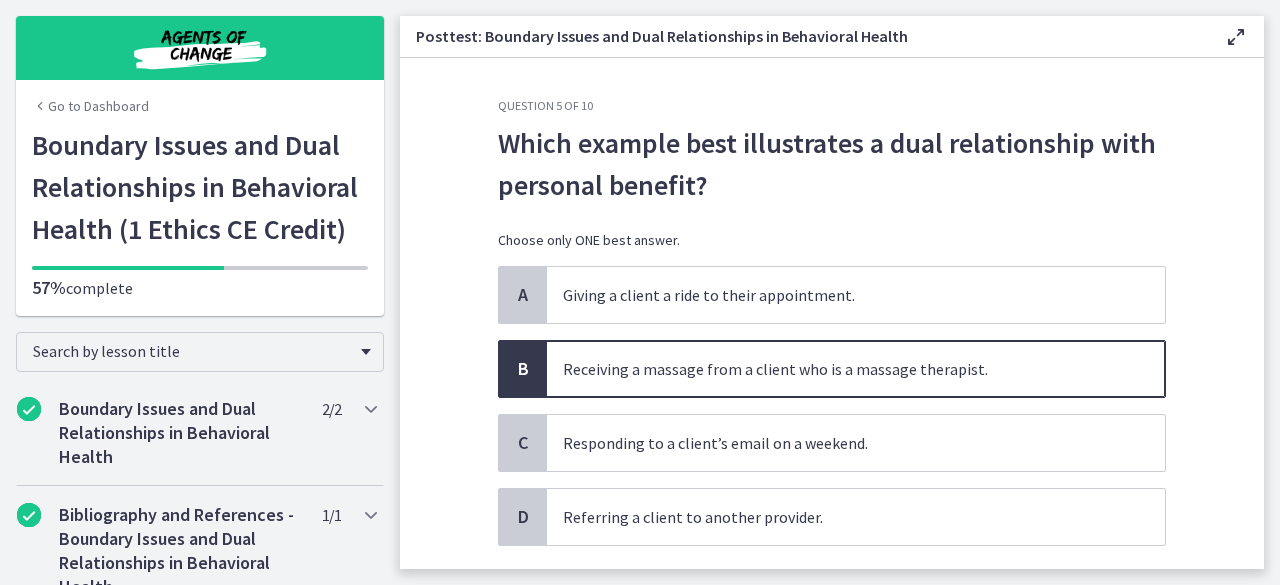 click on "Confirm" at bounding box center (832, 578) 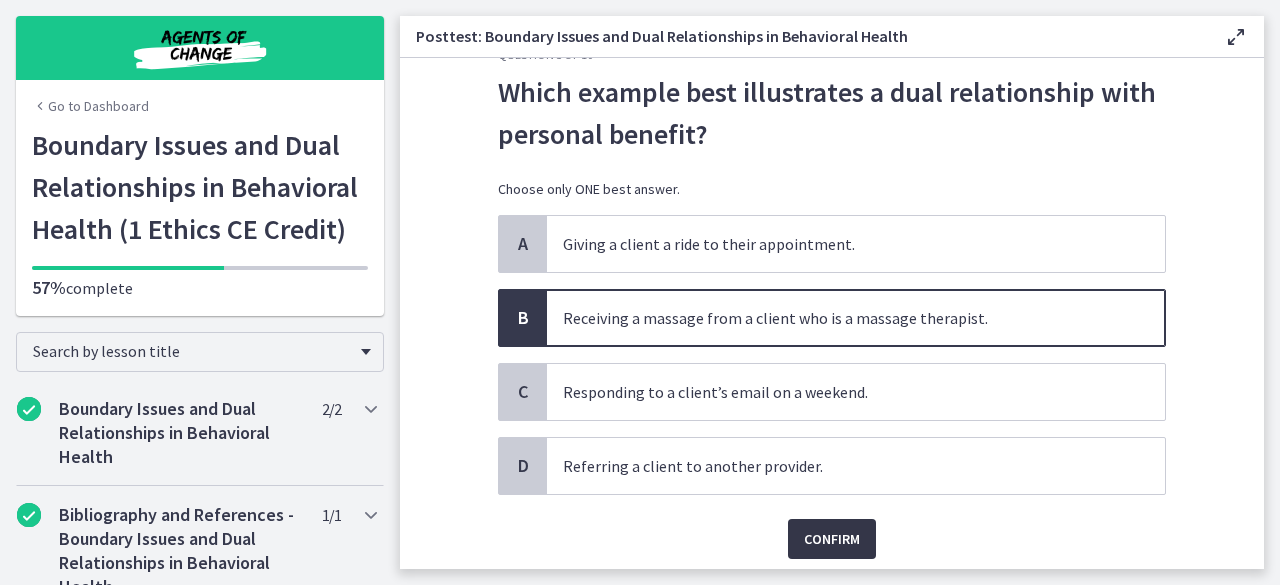 click on "Confirm" at bounding box center (832, 539) 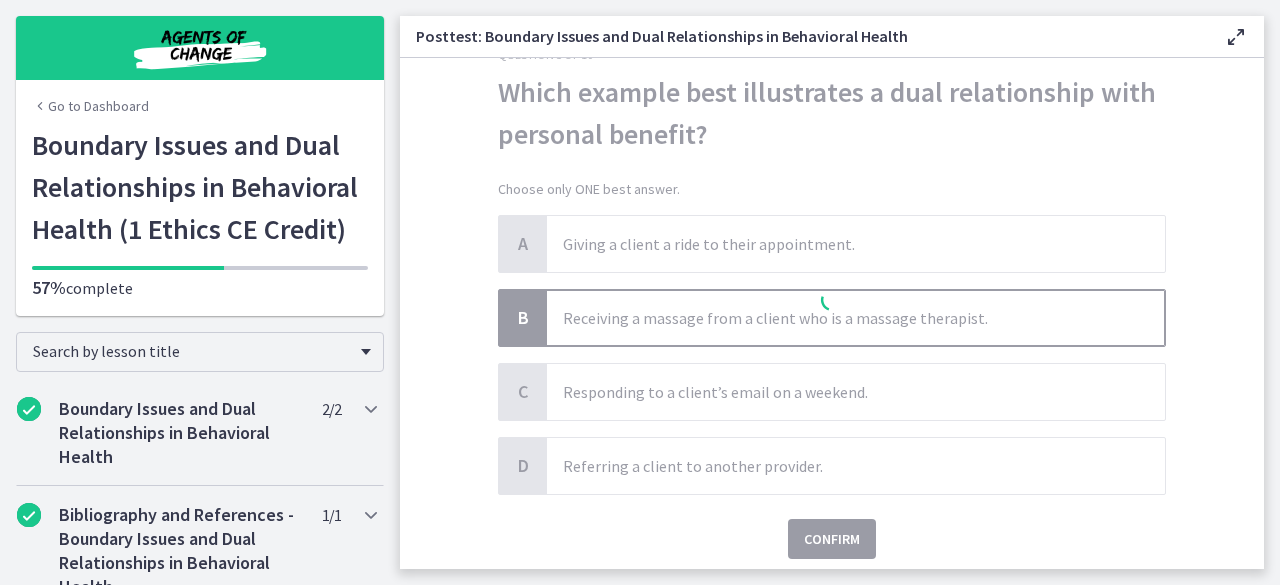 click on "Question   5   of   10
Which example best illustrates a dual relationship with personal benefit?
Choose only ONE best answer.
A
Giving a client a ride to their appointment.
B
Receiving a massage from a client who is a massage therapist.
C
Responding to a client’s email on a weekend.
D
Referring a client to another provider.
Confirm" at bounding box center (832, 313) 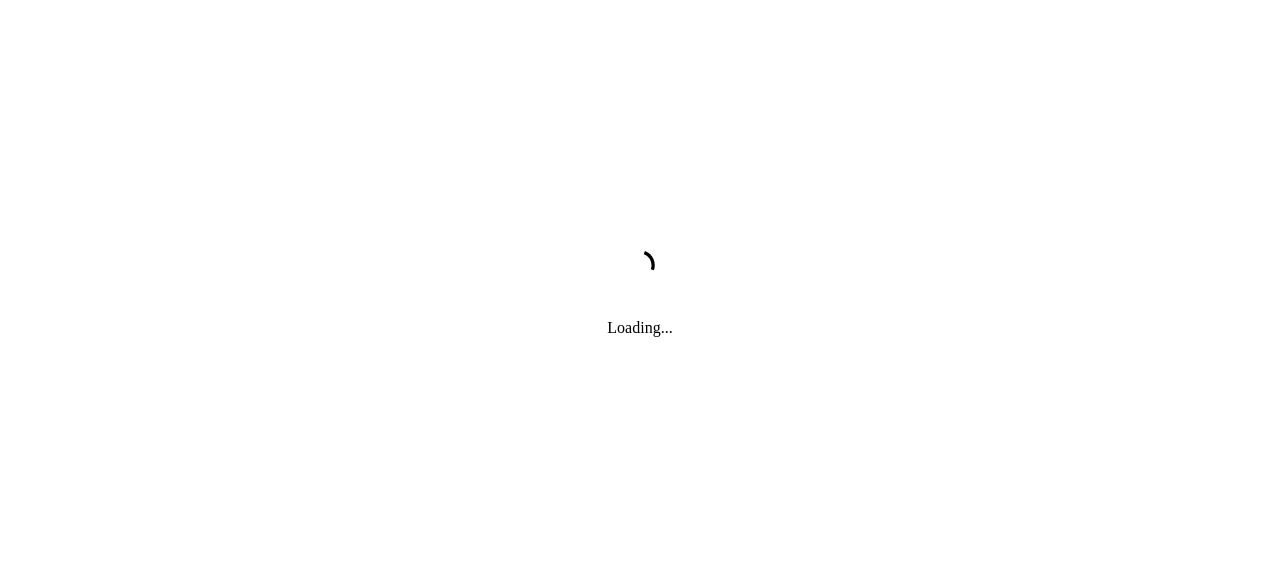 scroll, scrollTop: 0, scrollLeft: 0, axis: both 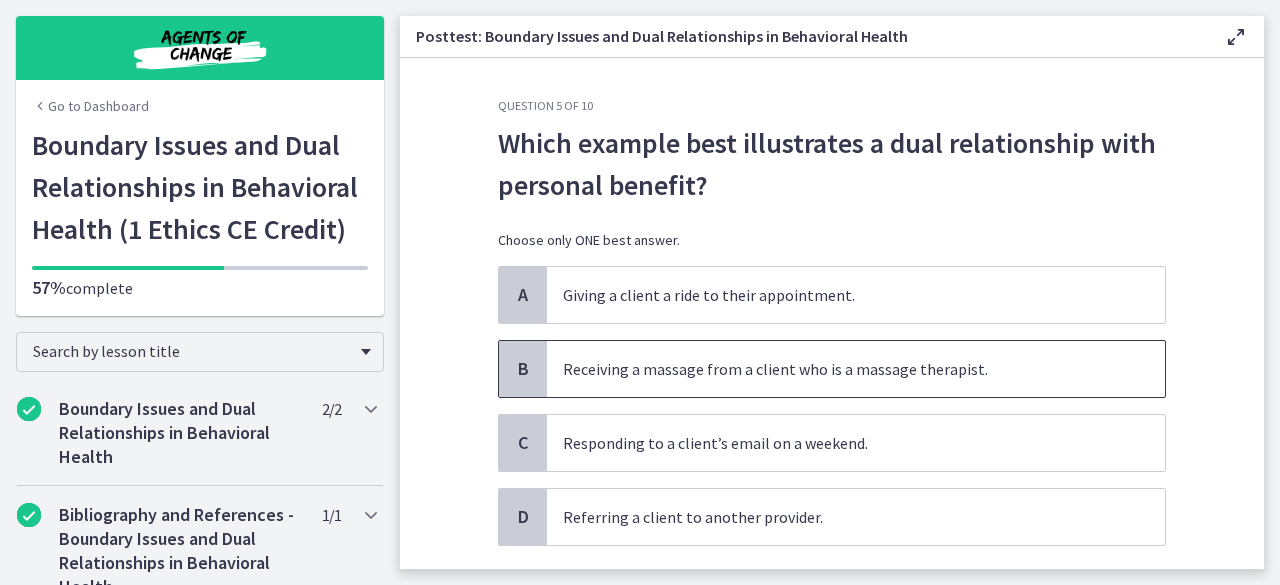 click on "Receiving a massage from a client who is a massage therapist." at bounding box center (856, 369) 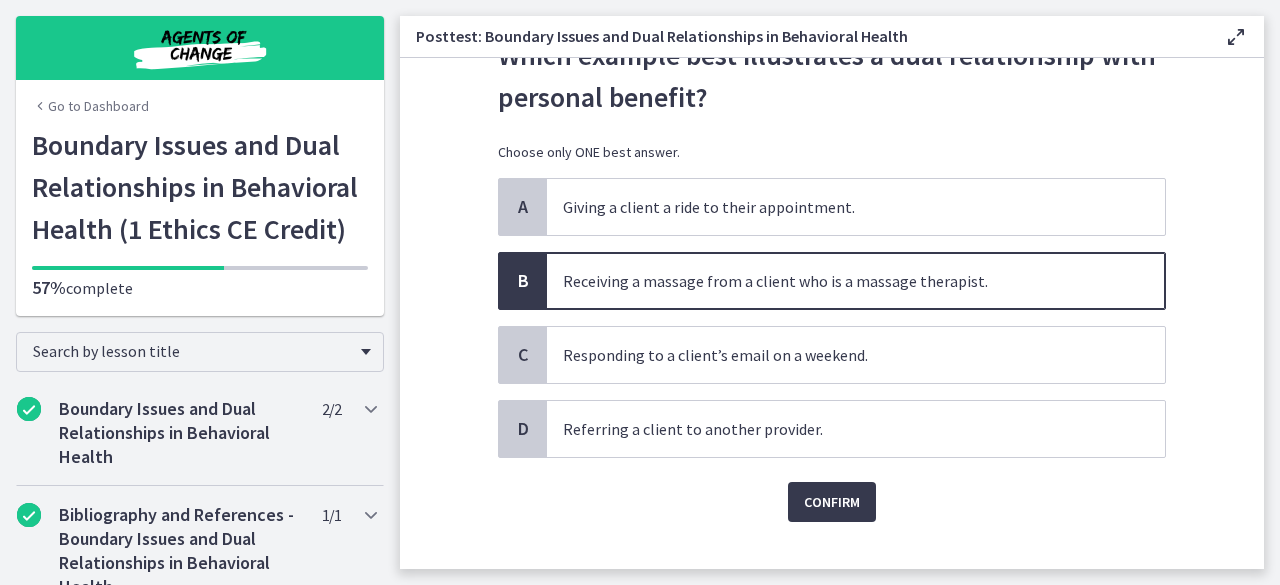 scroll, scrollTop: 118, scrollLeft: 0, axis: vertical 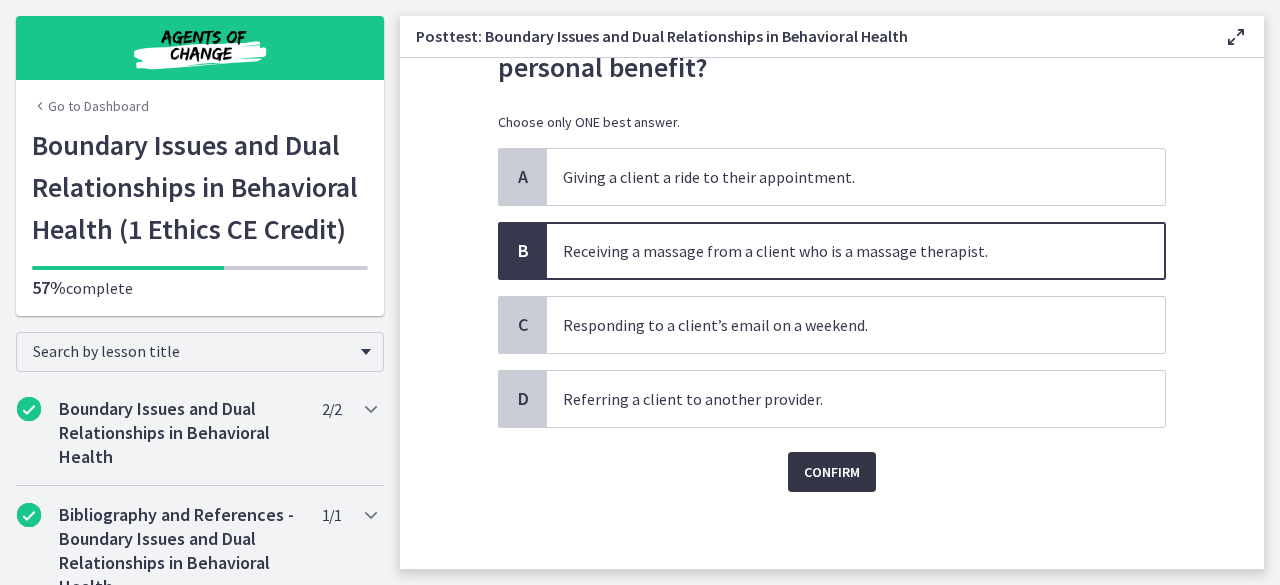 click on "Confirm" at bounding box center [832, 472] 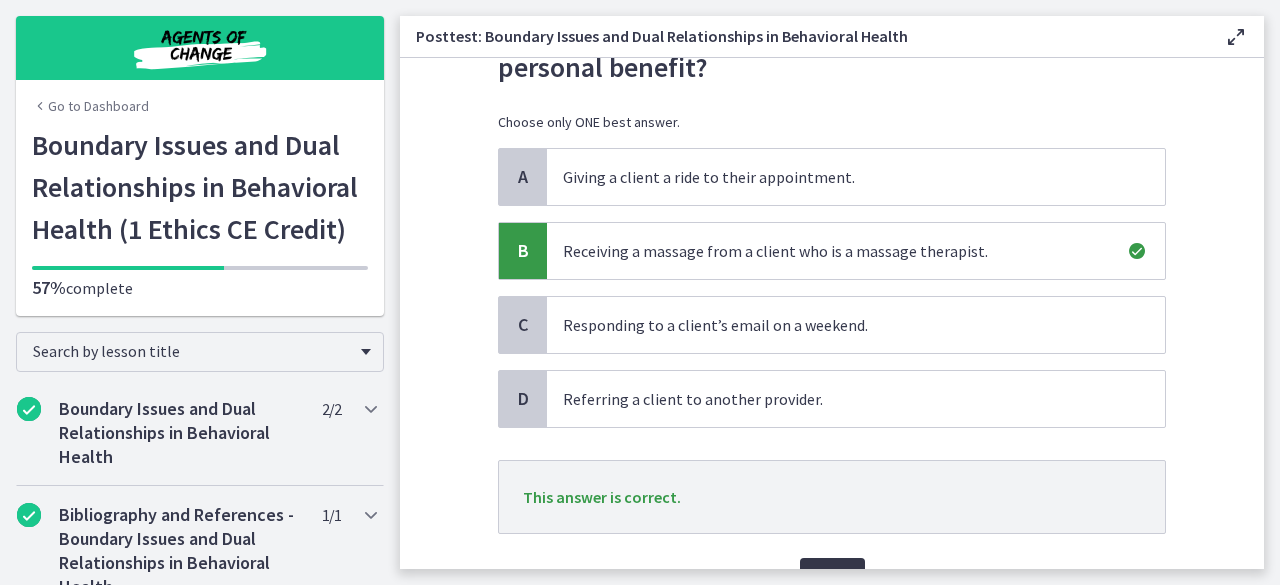 click on "Next" at bounding box center (832, 578) 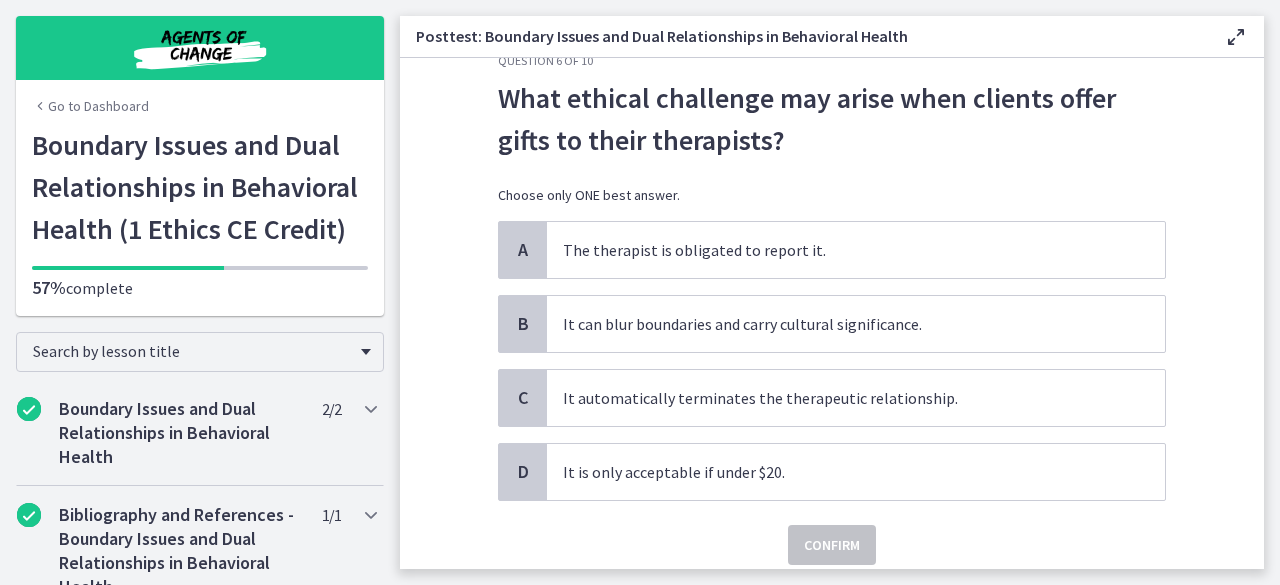 scroll, scrollTop: 51, scrollLeft: 0, axis: vertical 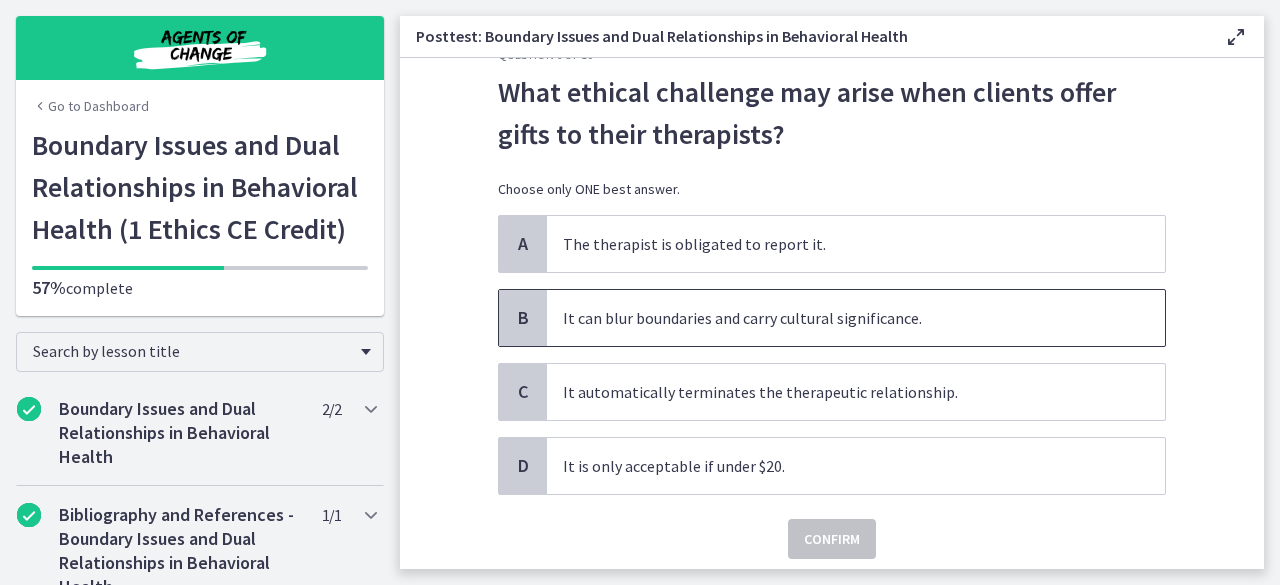 click on "It can blur boundaries and carry cultural significance." at bounding box center [856, 318] 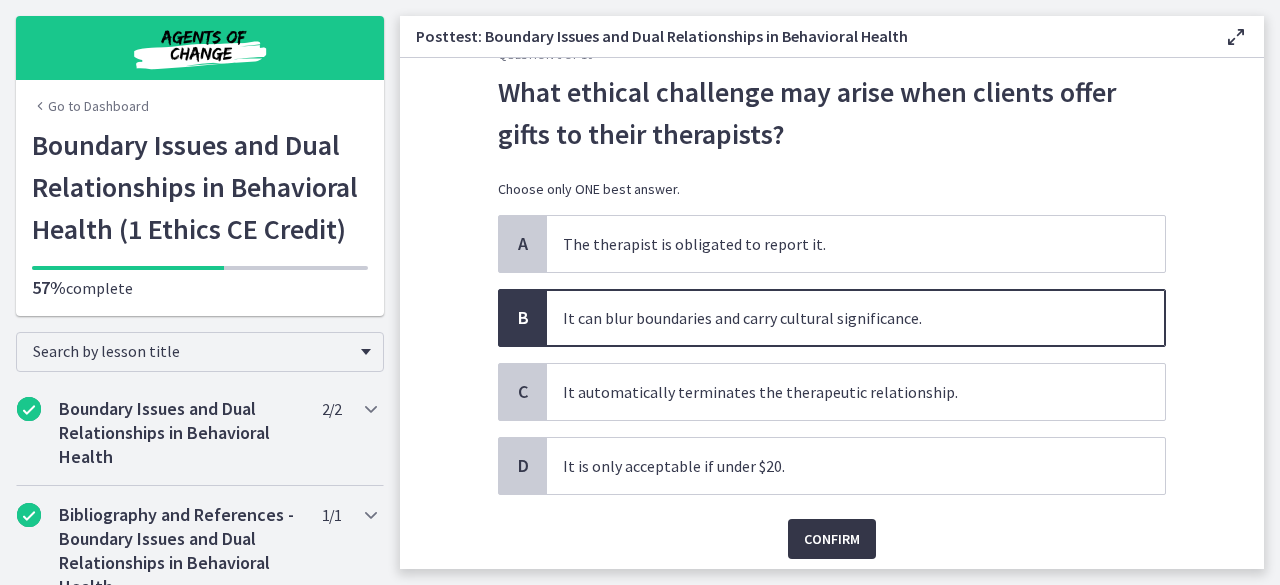 click on "Confirm" at bounding box center [832, 539] 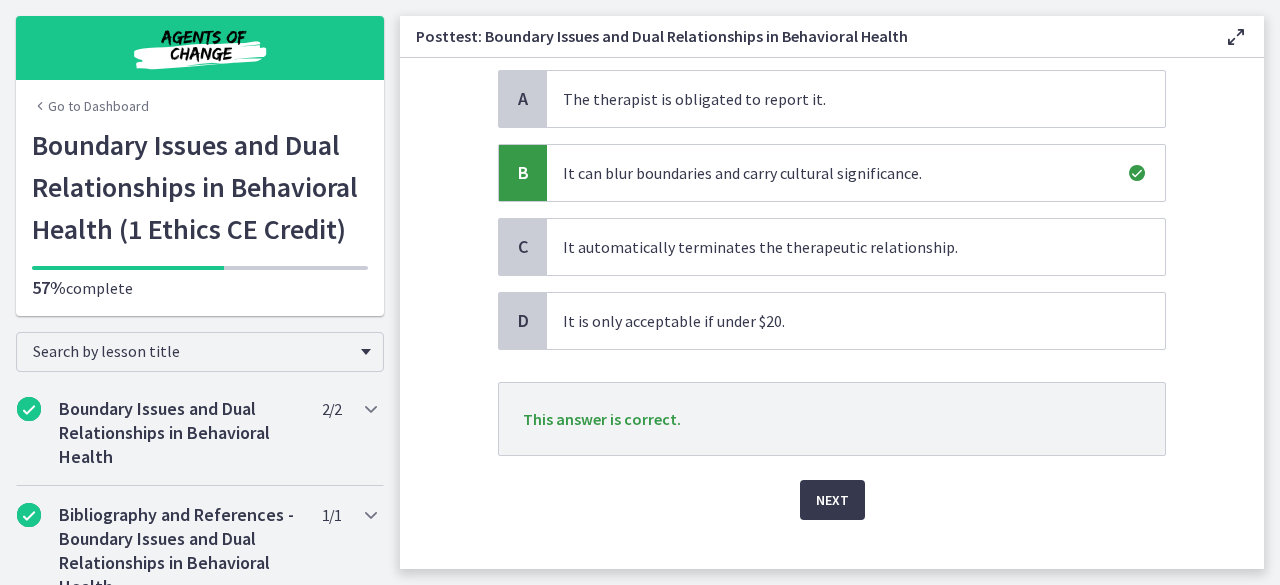 scroll, scrollTop: 223, scrollLeft: 0, axis: vertical 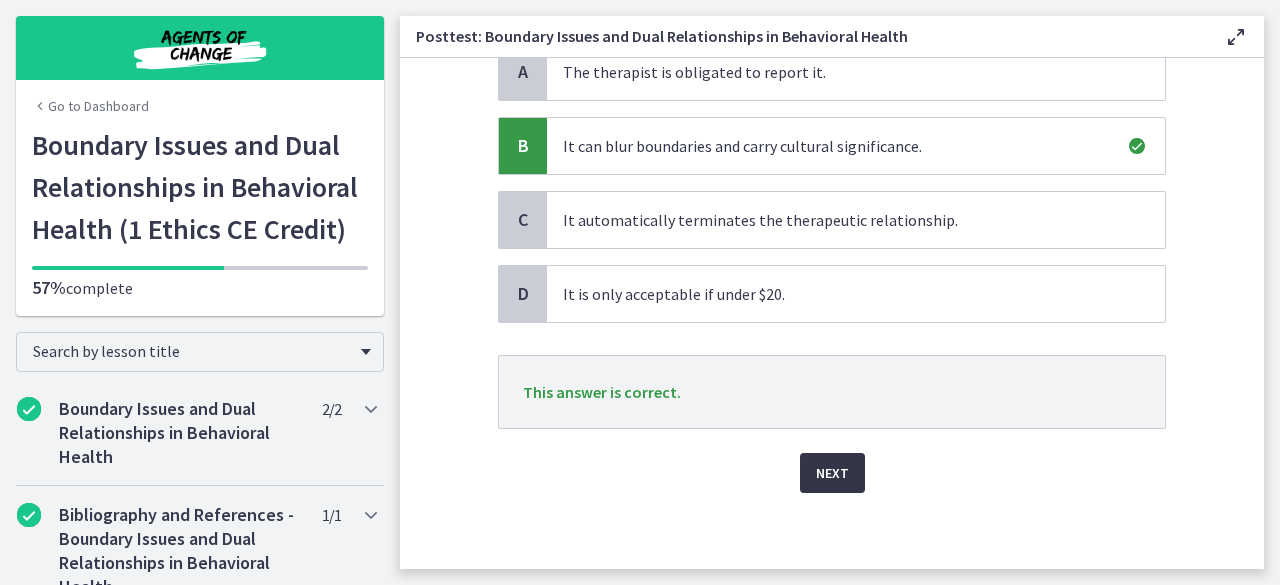 click on "Next" at bounding box center [832, 473] 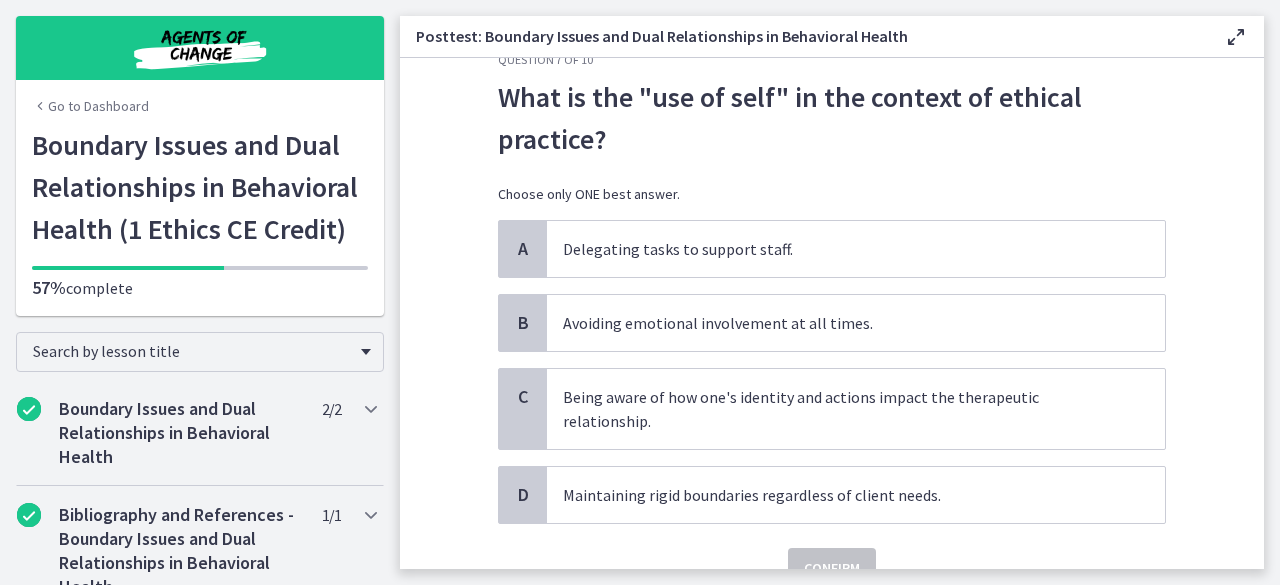 scroll, scrollTop: 49, scrollLeft: 0, axis: vertical 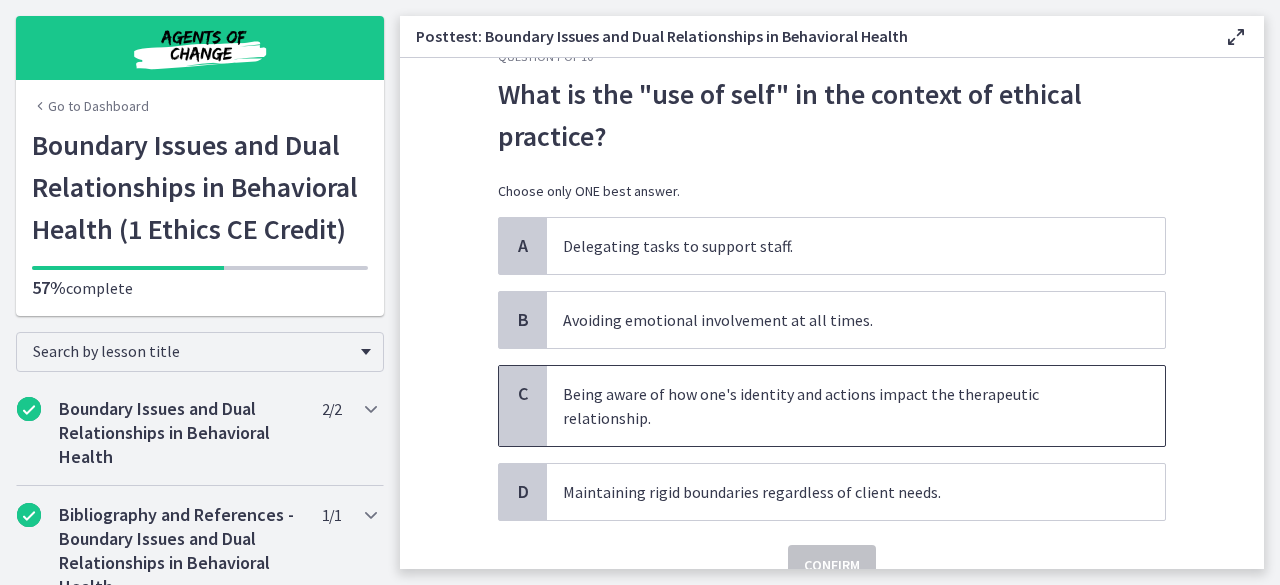 click on "Being aware of how one's identity and actions impact the therapeutic relationship." at bounding box center [856, 406] 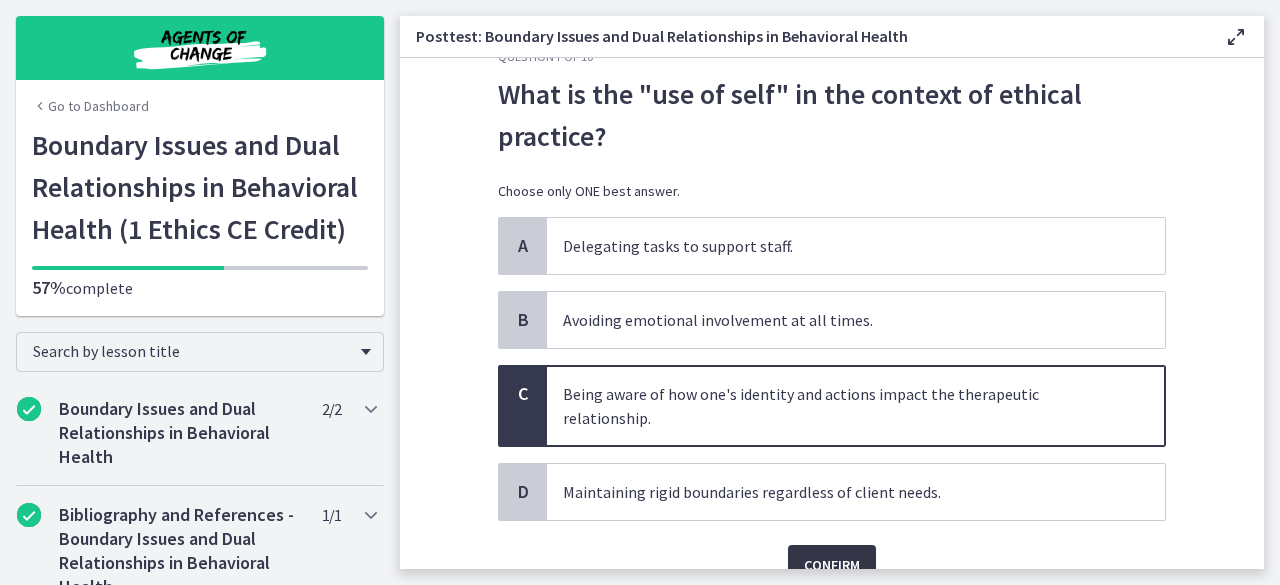 click on "Confirm" at bounding box center [832, 565] 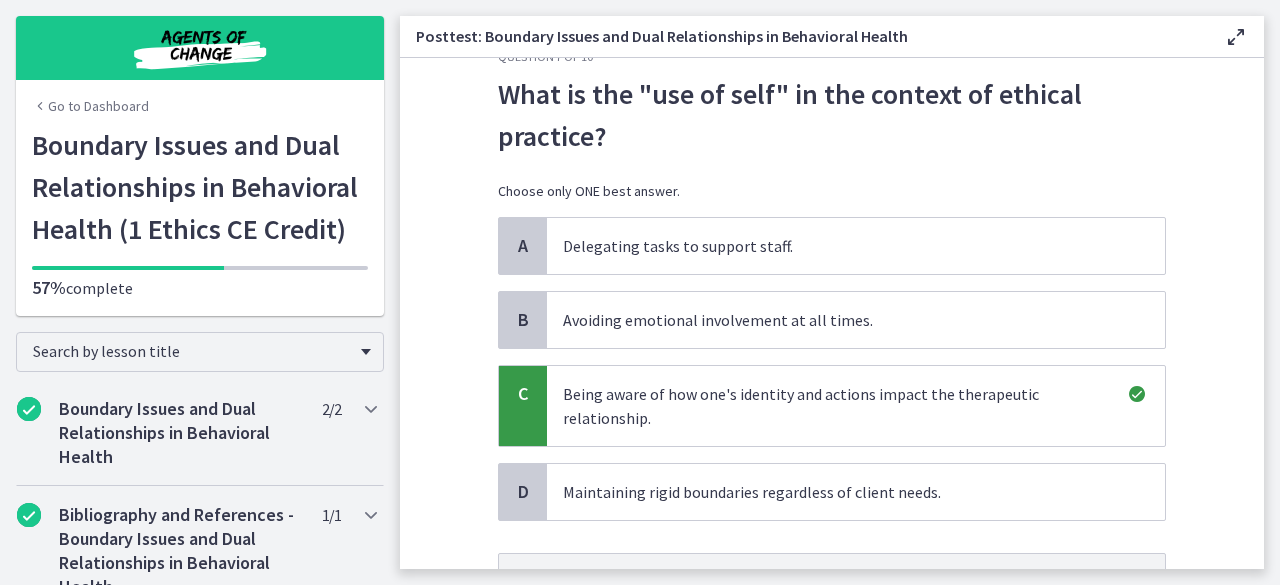 scroll, scrollTop: 247, scrollLeft: 0, axis: vertical 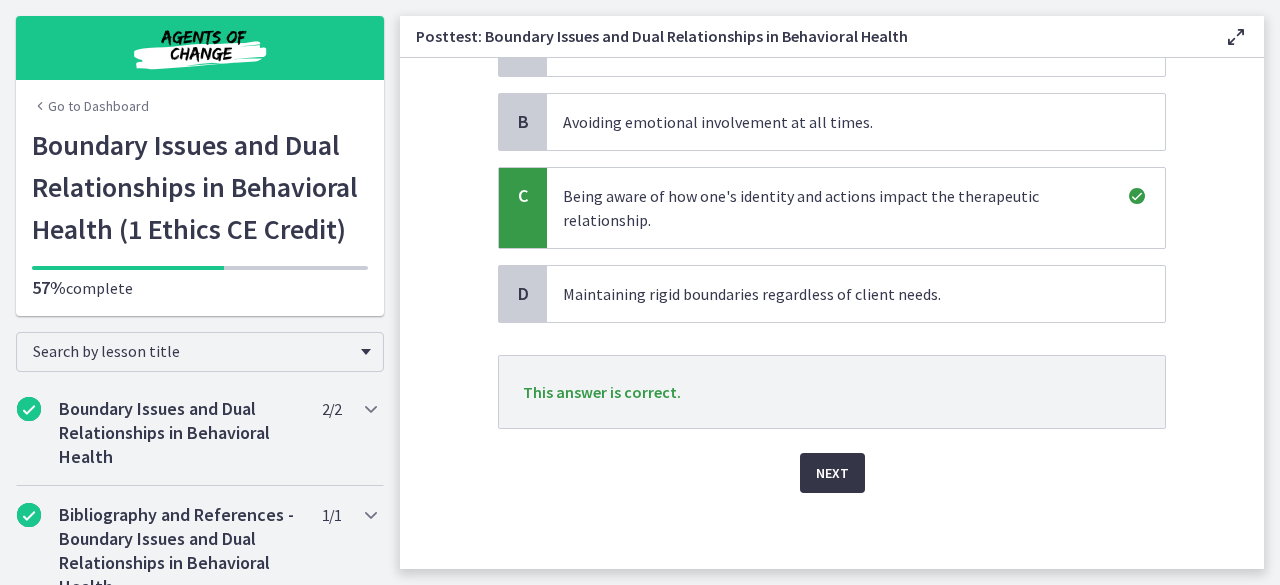 click on "Next" at bounding box center [832, 473] 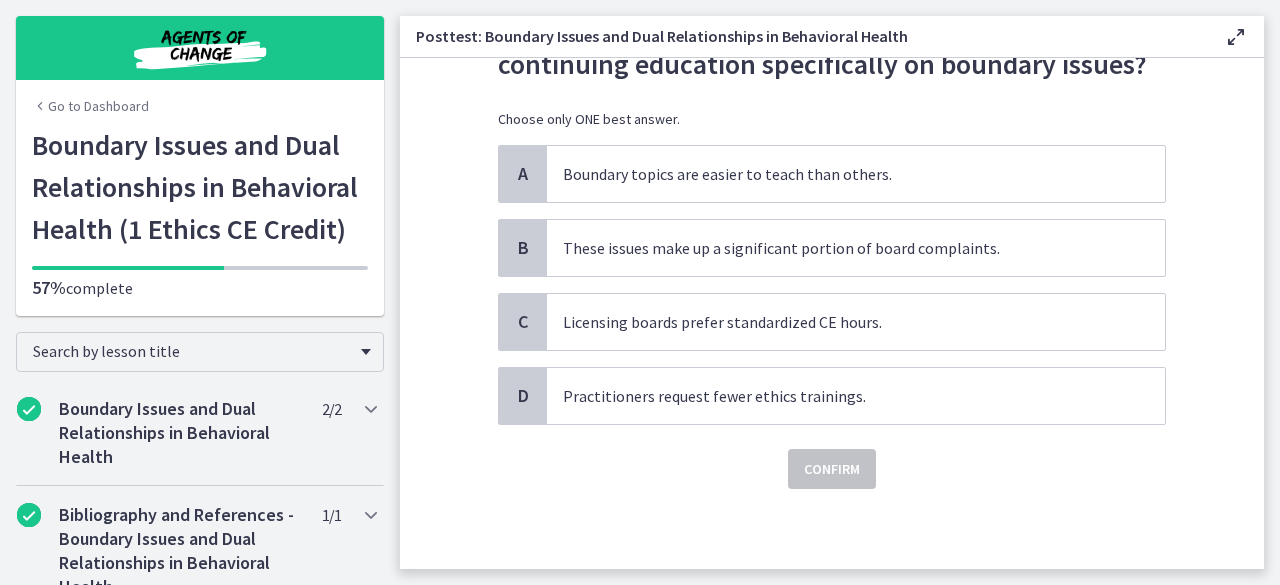 scroll, scrollTop: 0, scrollLeft: 0, axis: both 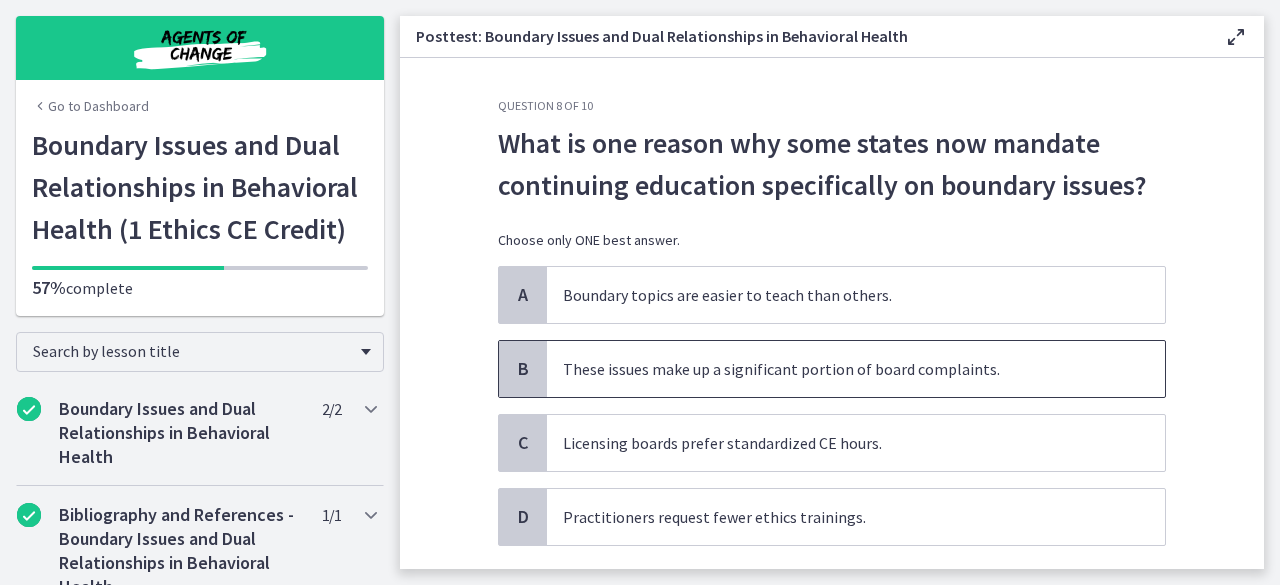 click on "These issues make up a significant portion of board complaints." at bounding box center (856, 369) 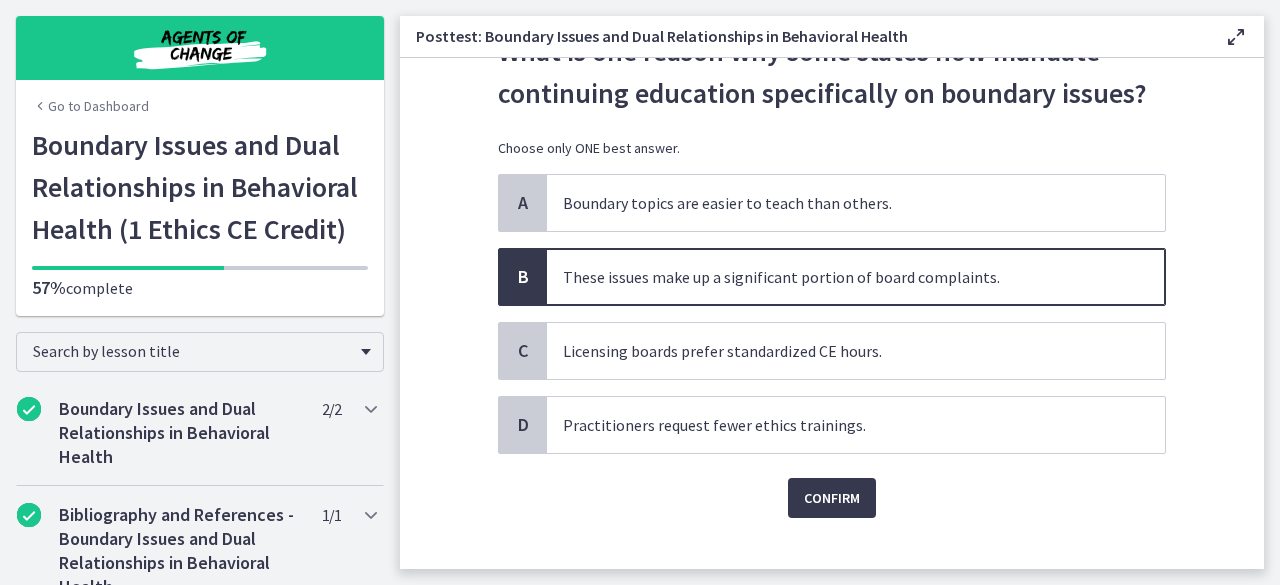 scroll, scrollTop: 118, scrollLeft: 0, axis: vertical 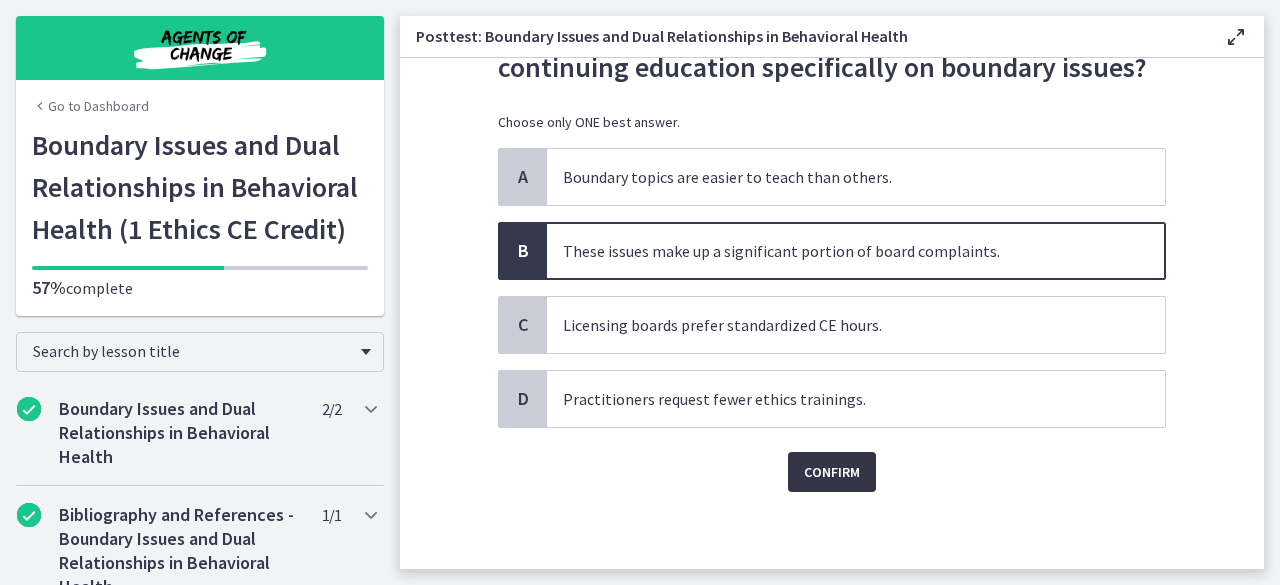 click on "Confirm" at bounding box center [832, 472] 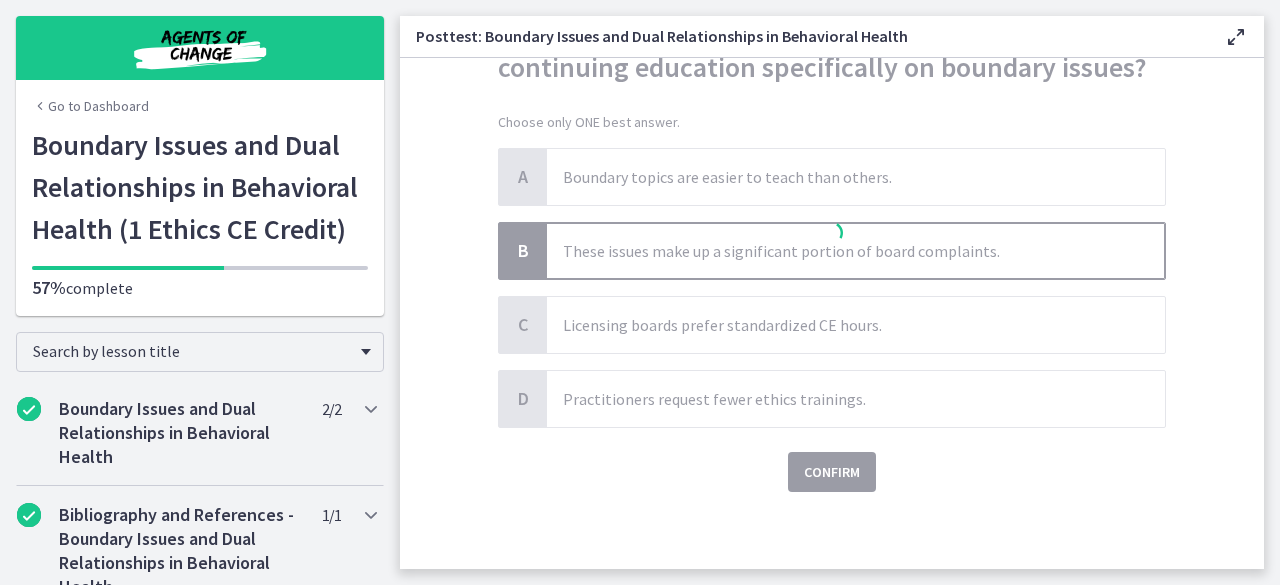 click at bounding box center [832, 236] 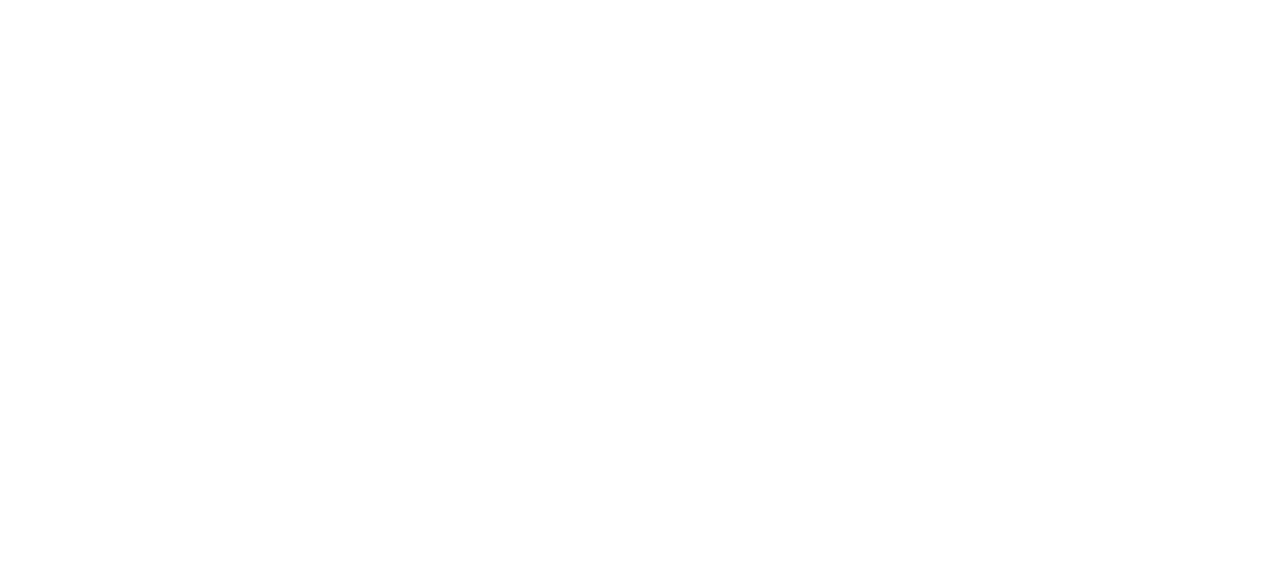 scroll, scrollTop: 0, scrollLeft: 0, axis: both 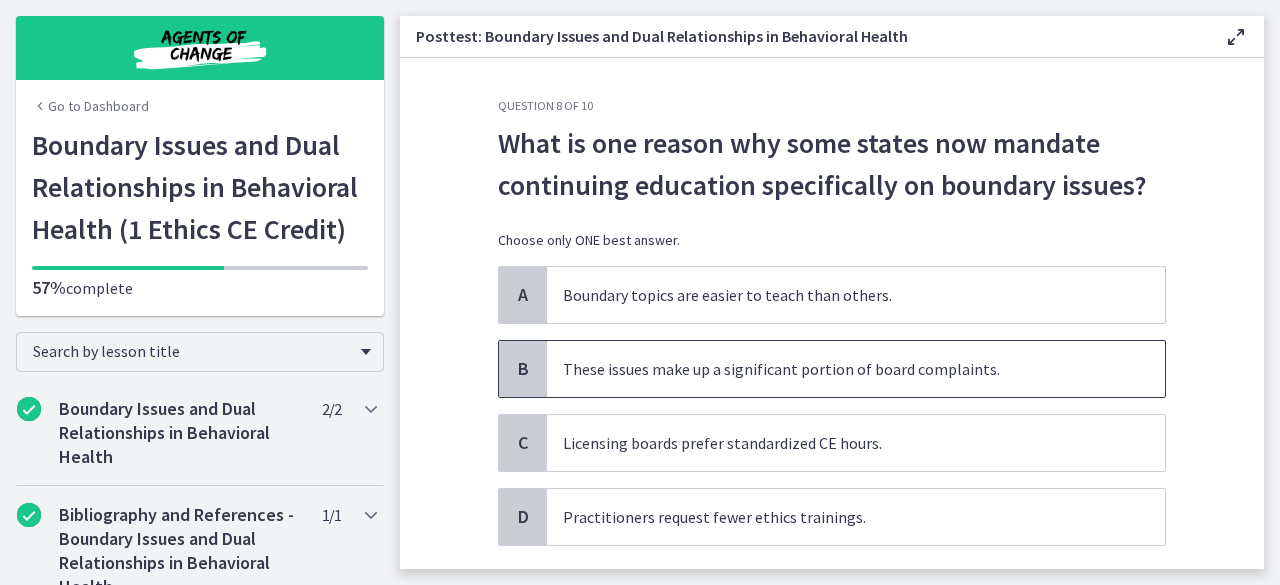 click on "These issues make up a significant portion of board complaints." at bounding box center (856, 369) 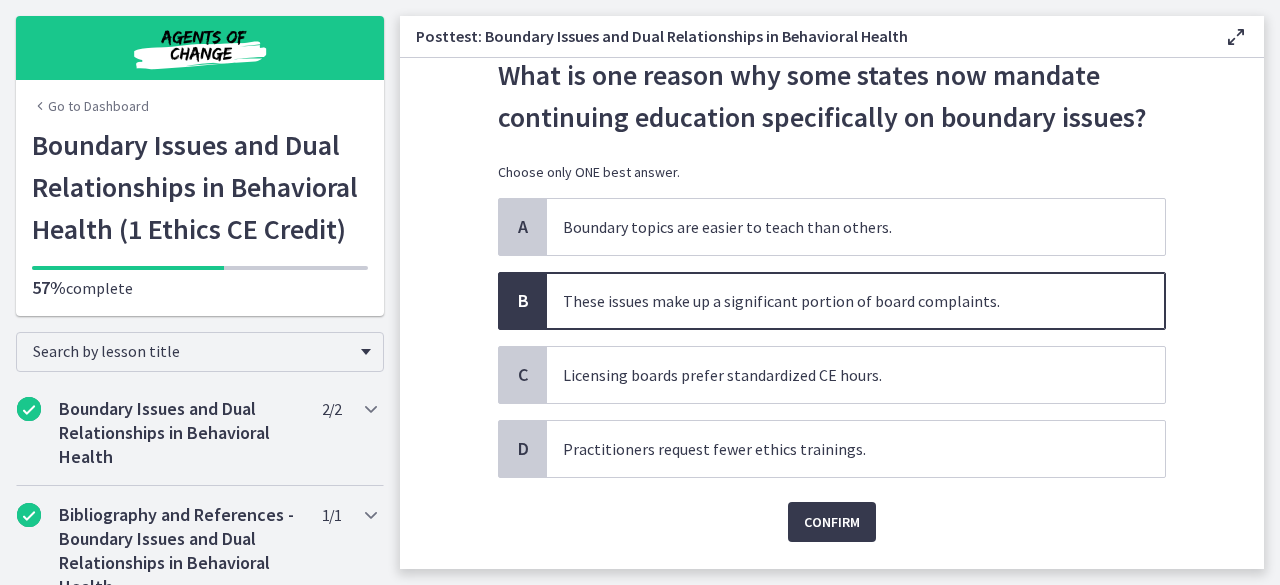 scroll, scrollTop: 118, scrollLeft: 0, axis: vertical 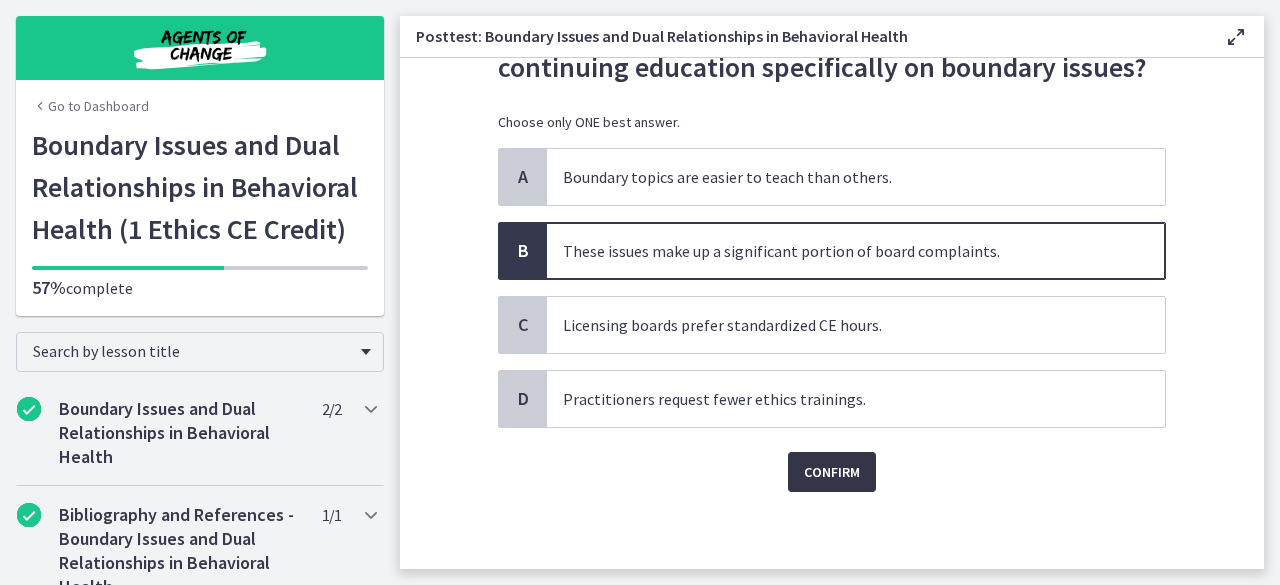 click on "Confirm" at bounding box center [832, 472] 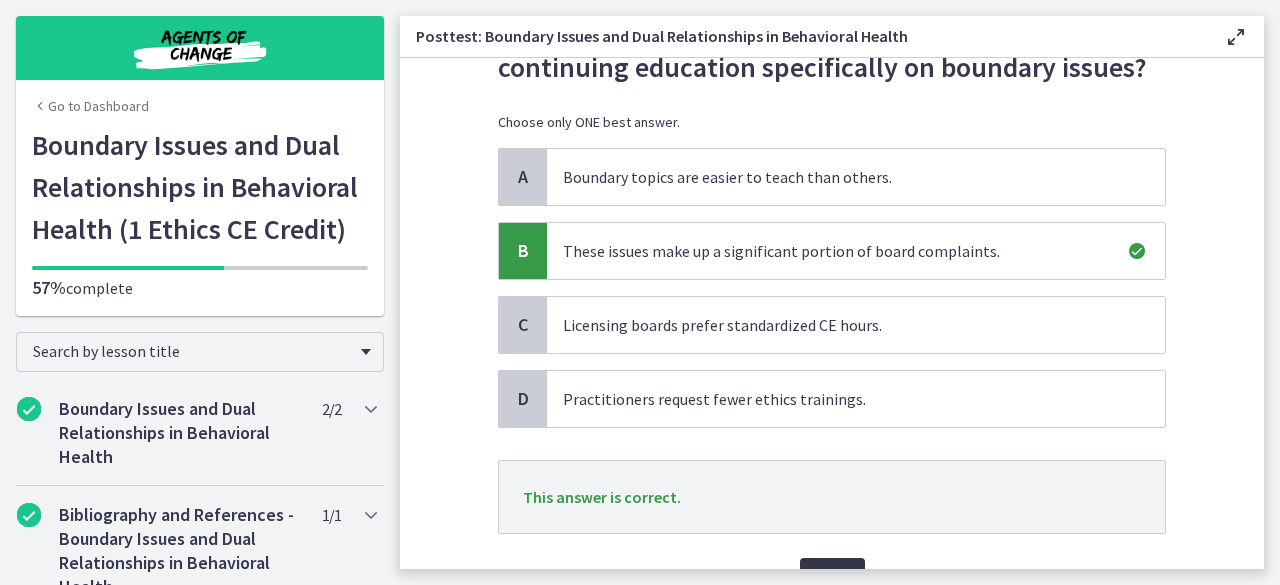 click on "Next" at bounding box center (832, 578) 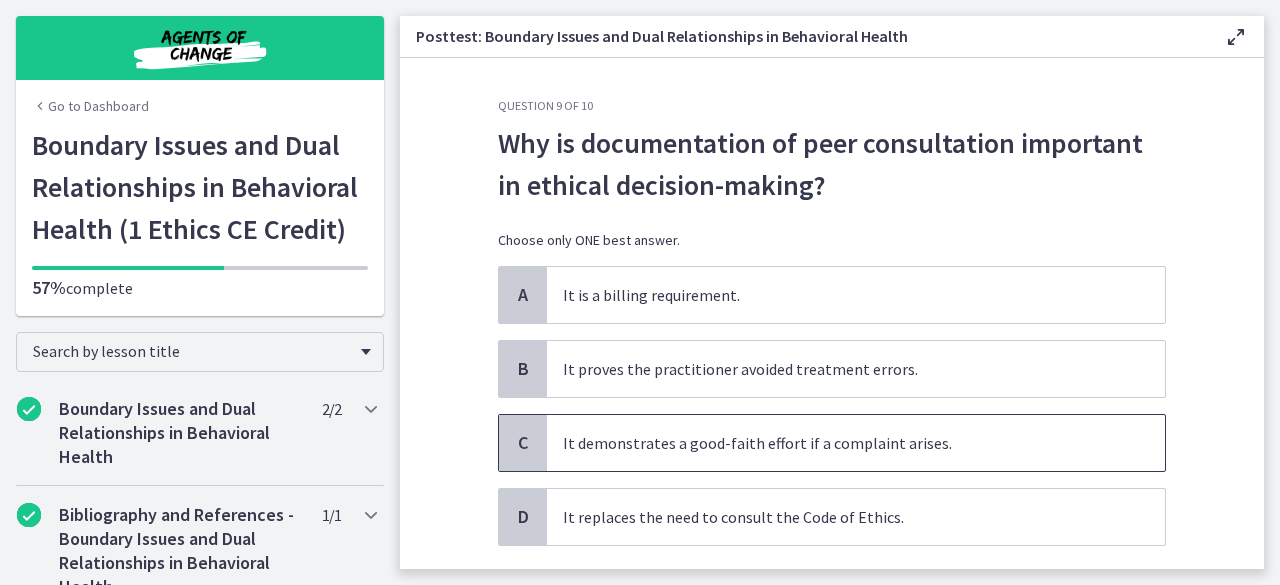 click on "It demonstrates a good-faith effort if a complaint arises." at bounding box center [856, 443] 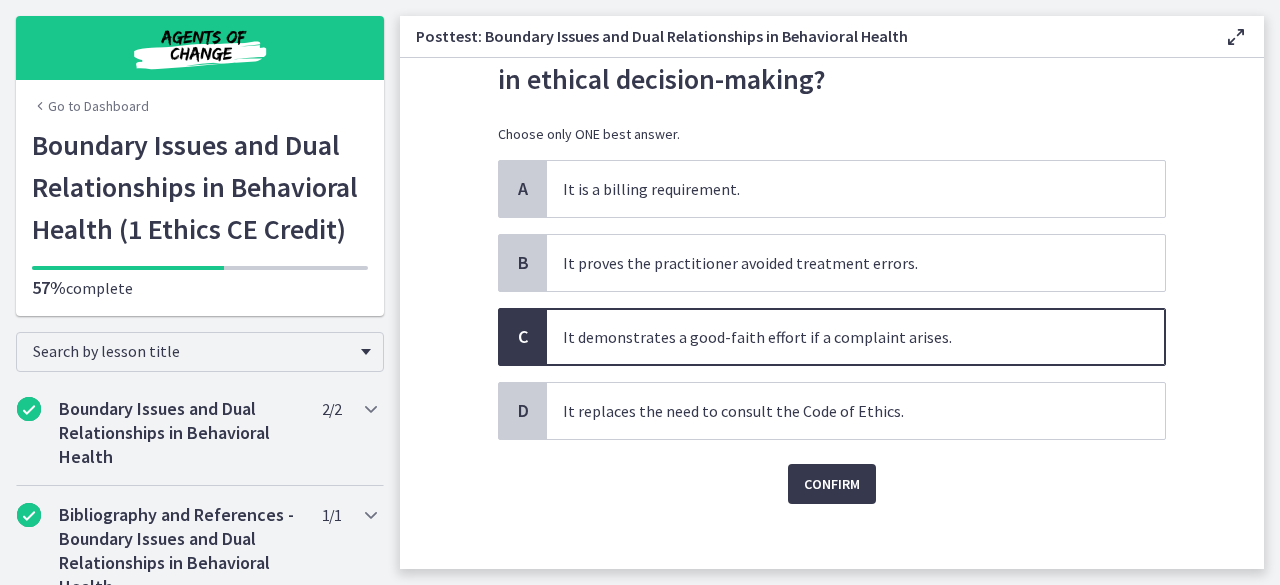 scroll, scrollTop: 114, scrollLeft: 0, axis: vertical 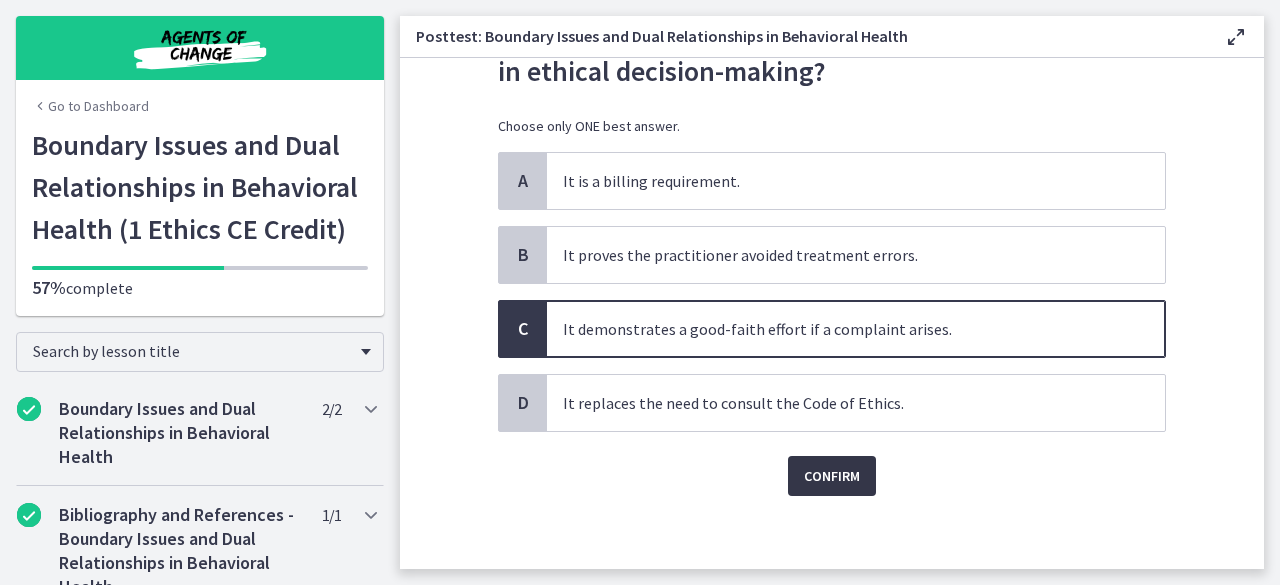 click on "Confirm" at bounding box center (832, 476) 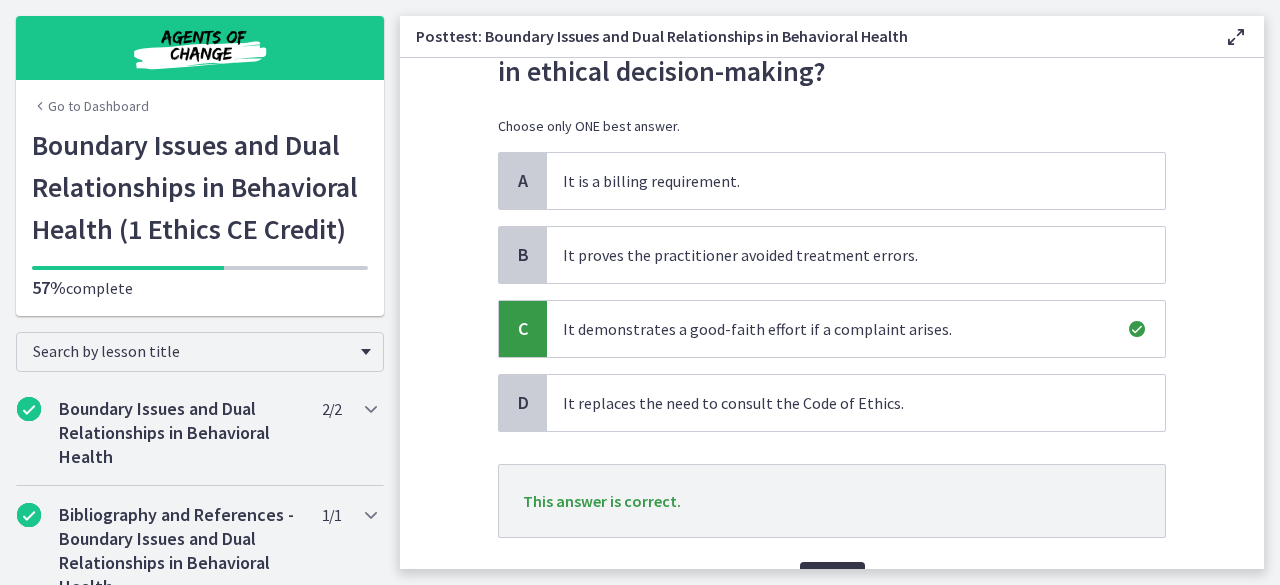 click on "Next" at bounding box center (832, 582) 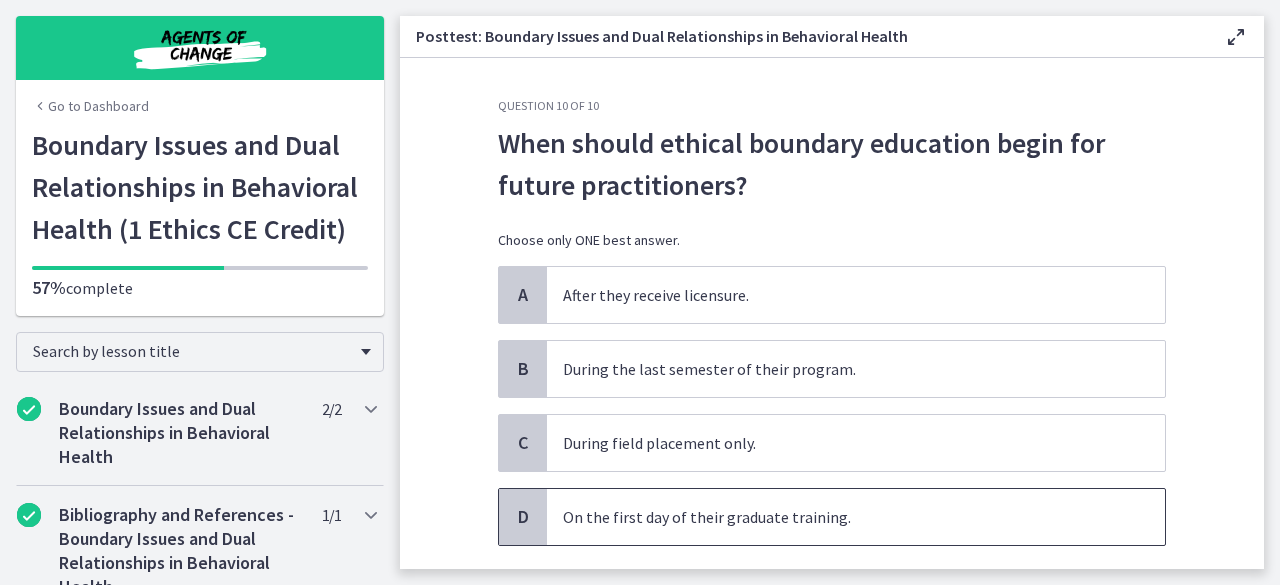 click on "On the first day of their graduate training." at bounding box center (856, 517) 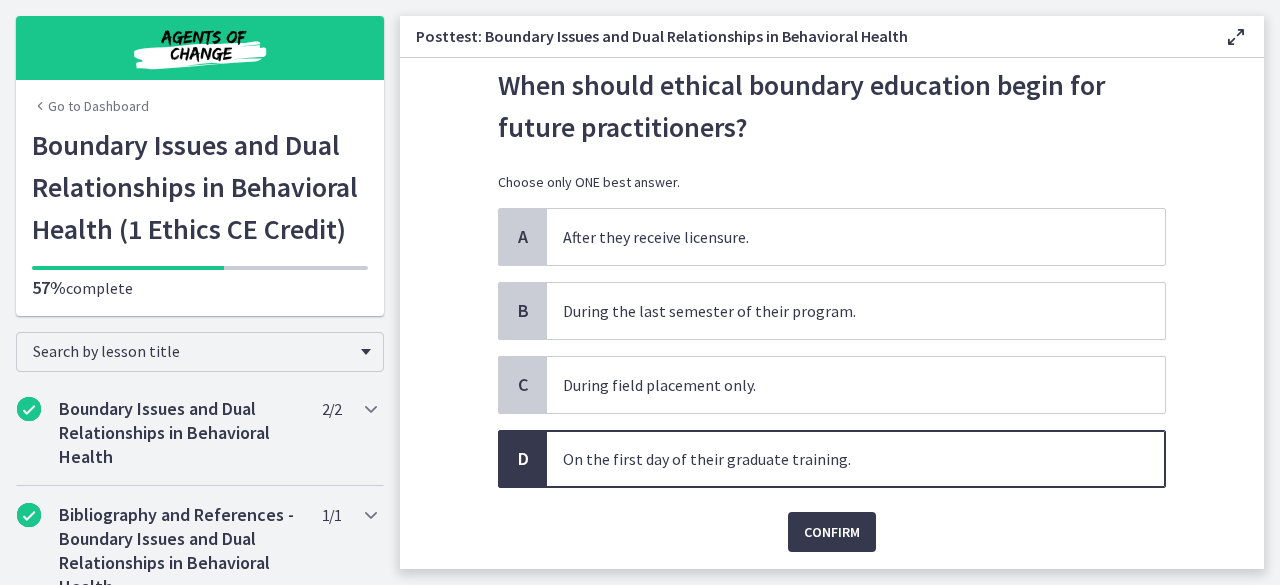 scroll, scrollTop: 90, scrollLeft: 0, axis: vertical 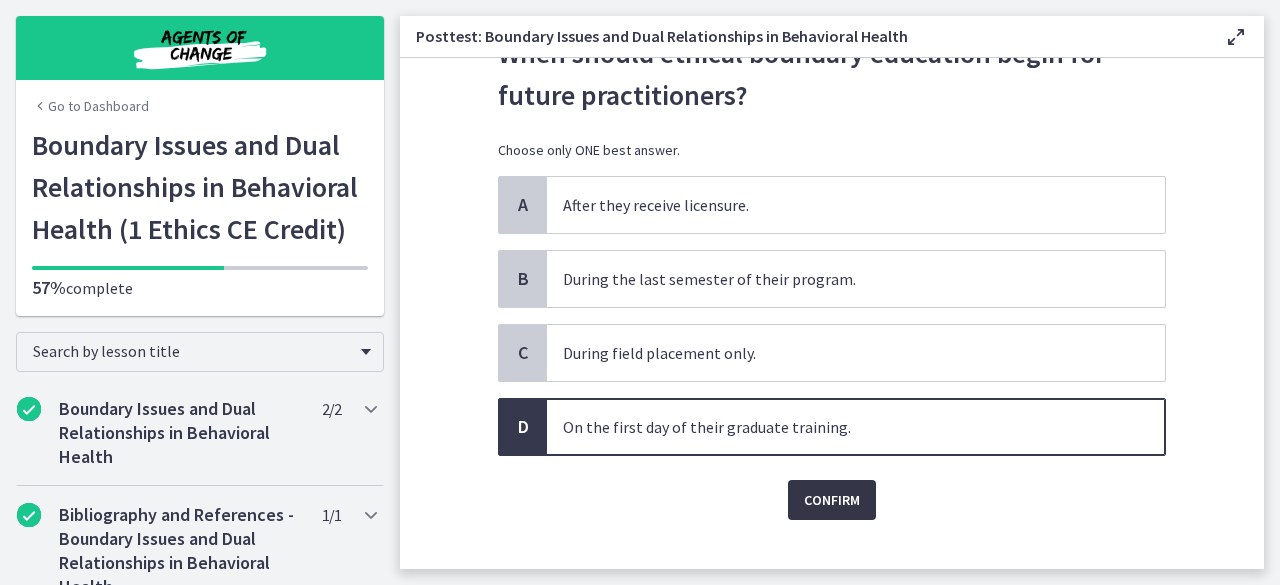 click on "Confirm" at bounding box center [832, 500] 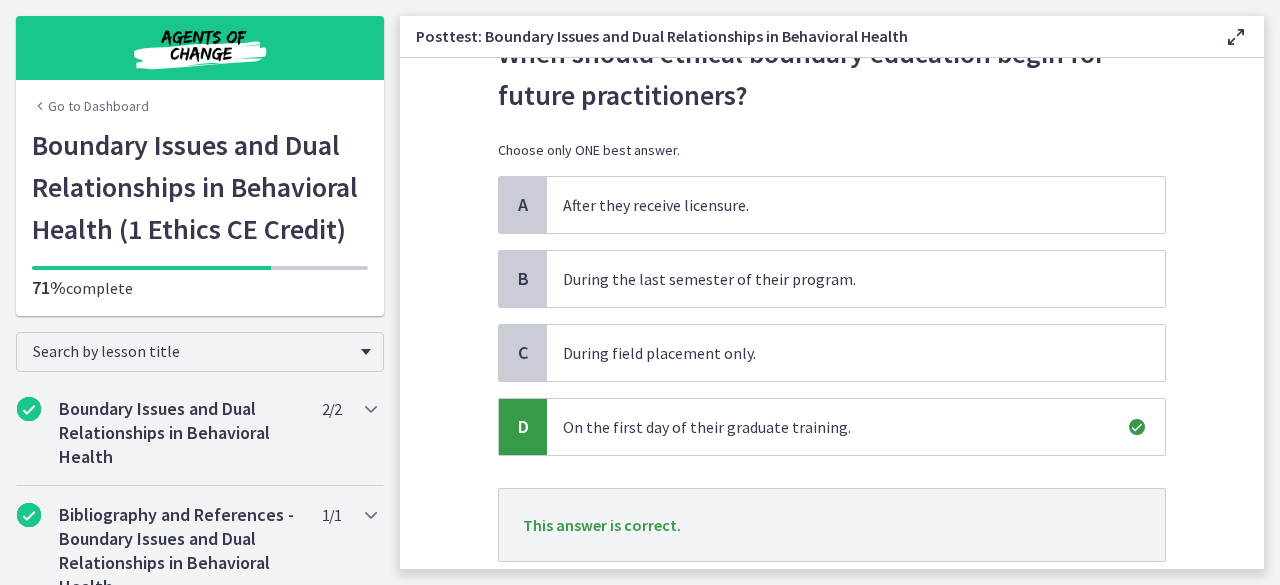 click on "Posttest: Boundary Issues and Dual Relationships in Behavioral Health
Enable fullscreen
Question   10   of   10
When should ethical boundary education begin for future practitioners?
Choose only ONE best answer.
A
After they receive licensure.
B
During the last semester of their program.
C
During field placement only.
D
On the first day of their graduate training." at bounding box center [840, 292] 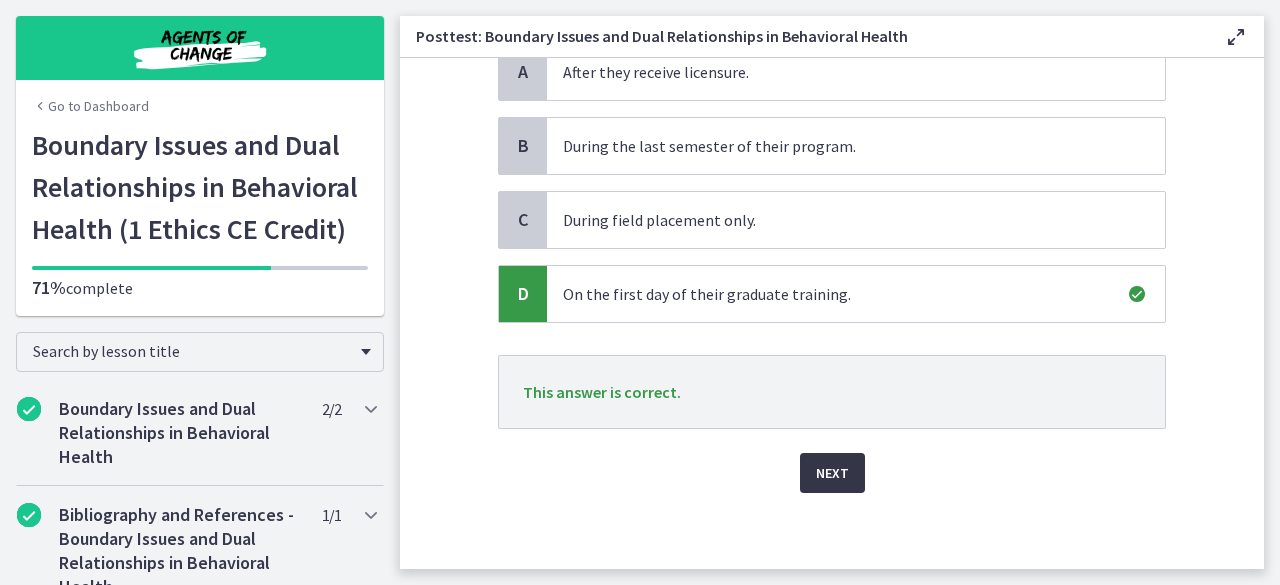click on "Next" at bounding box center (832, 473) 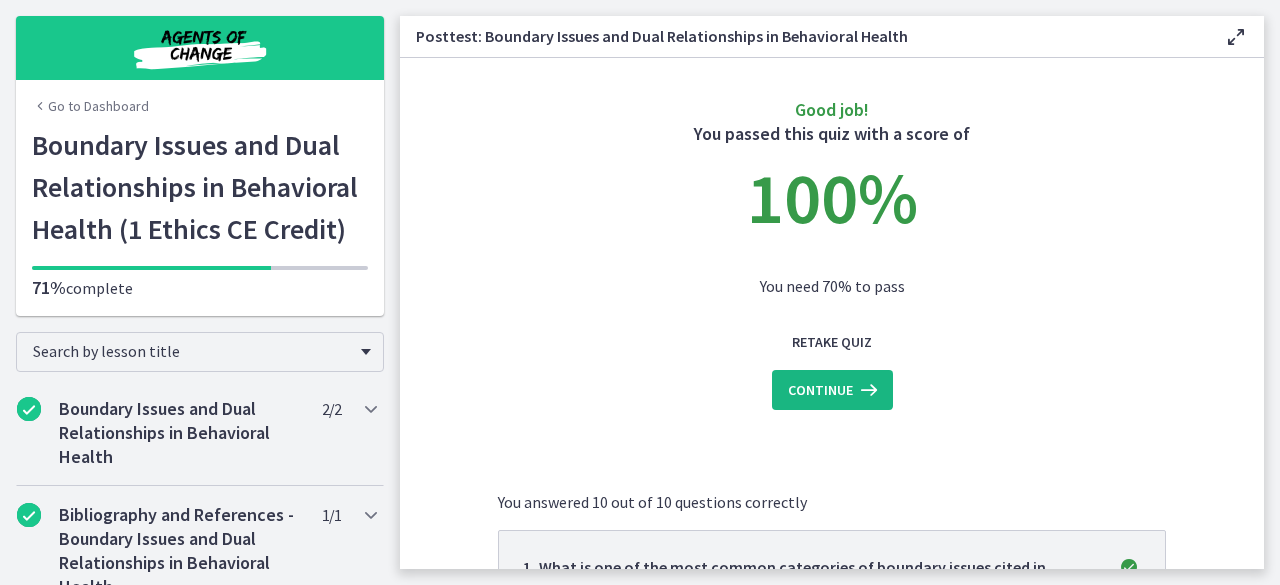 click on "Continue" at bounding box center [832, 390] 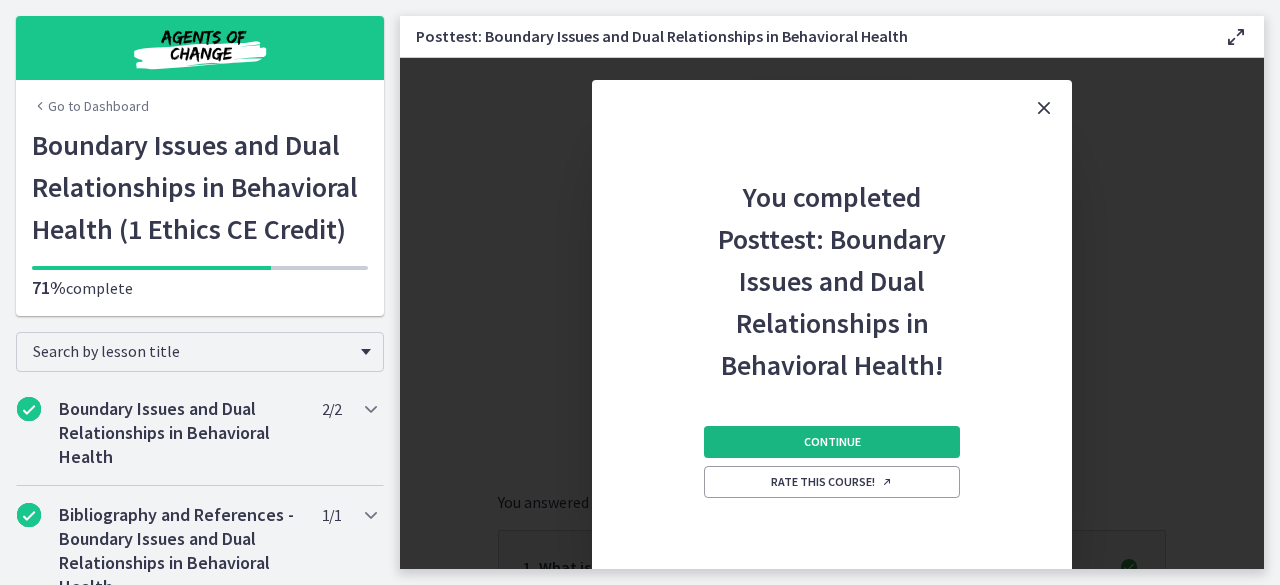 click on "Continue" at bounding box center [832, 442] 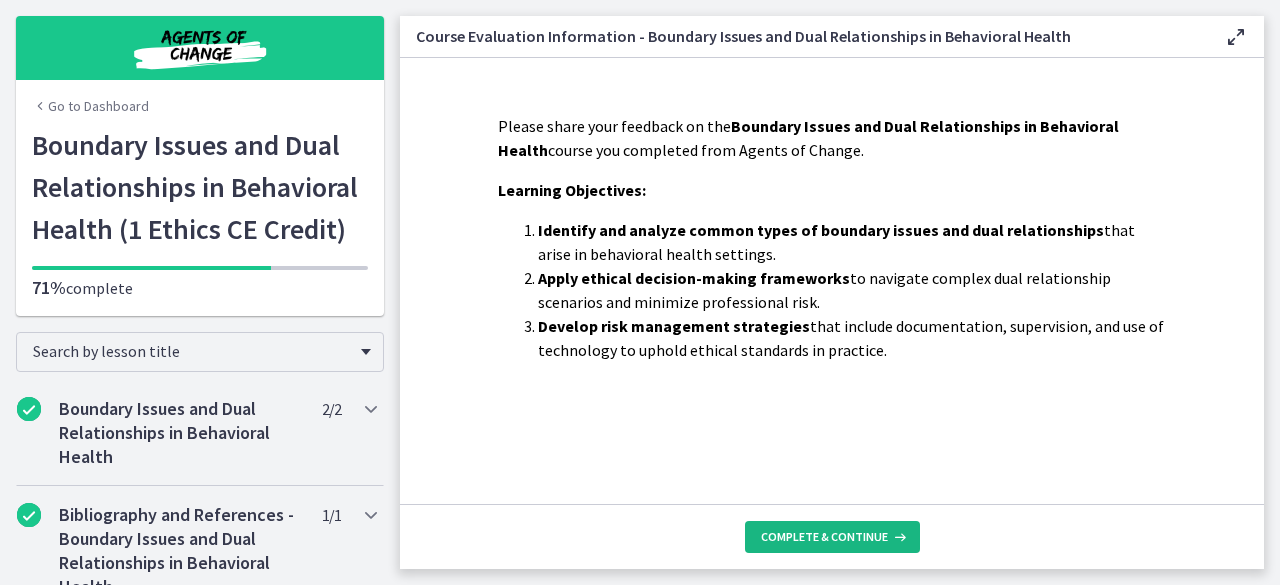 click on "Complete & continue" at bounding box center (832, 537) 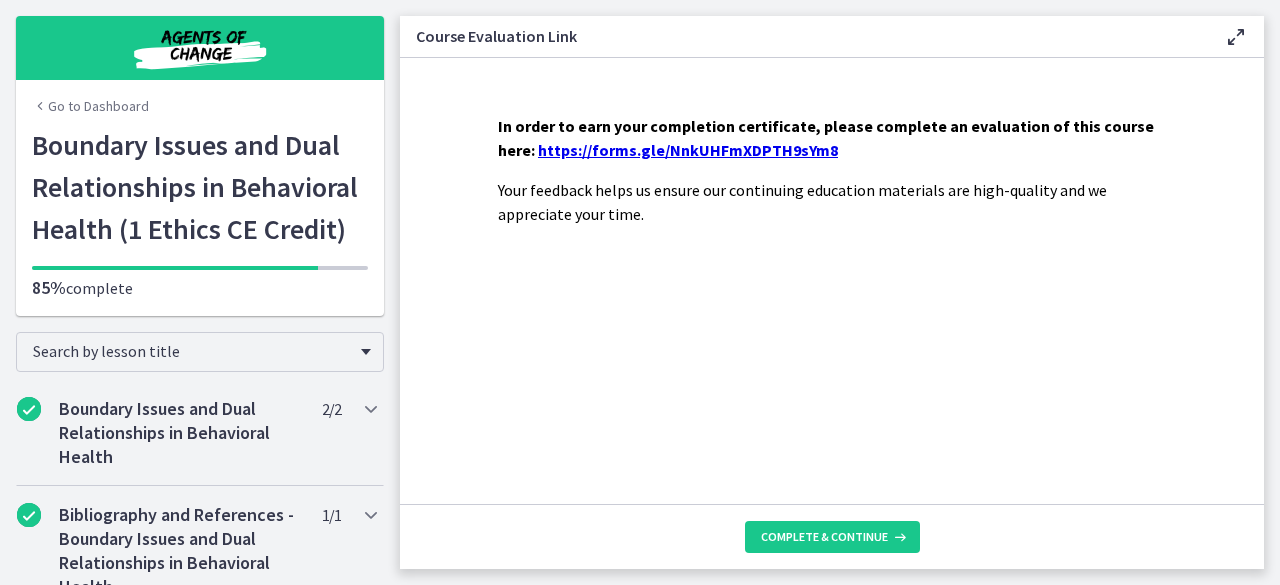 click on "https://forms.gle/NnkUHFmXDPTH9sYm8" at bounding box center [688, 150] 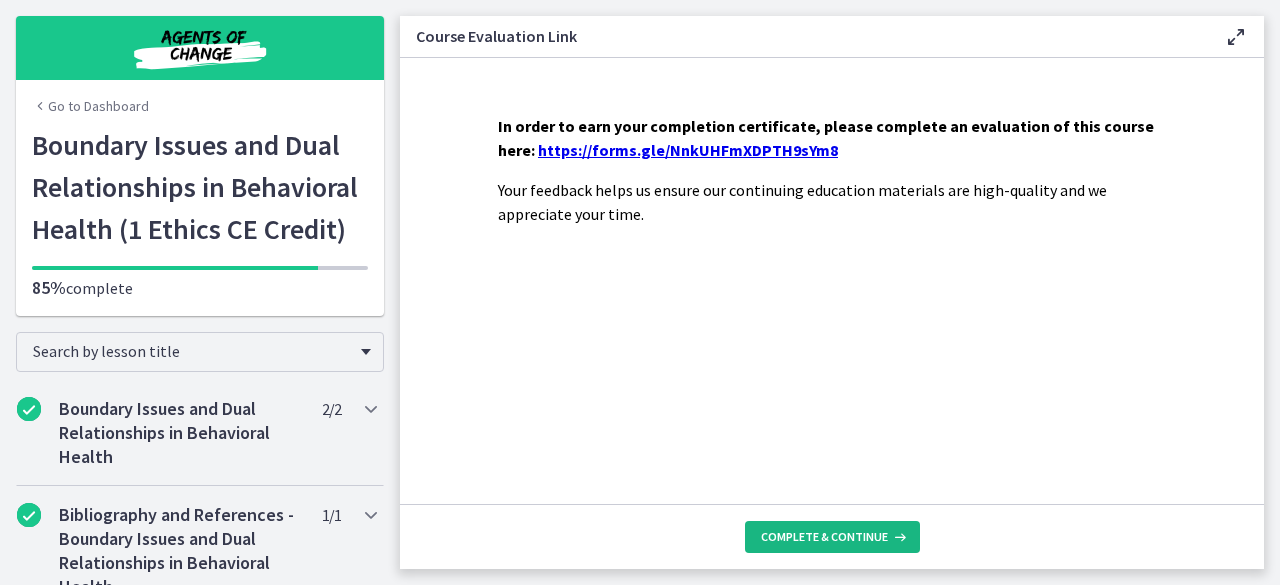 click on "Complete & continue" at bounding box center [832, 537] 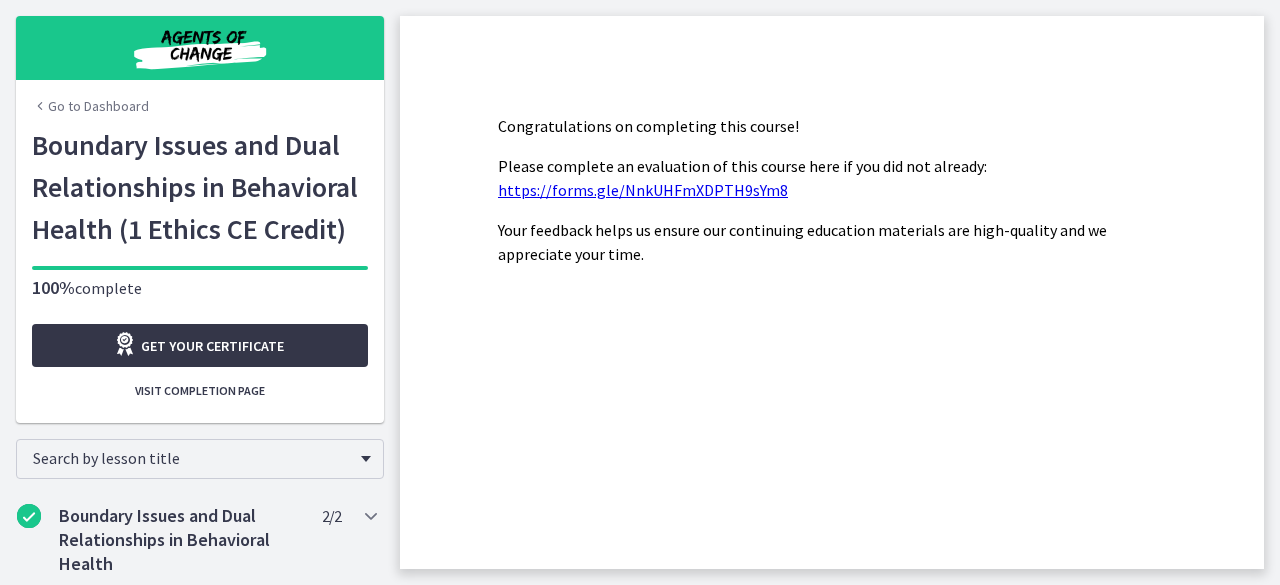 click on "Get your certificate" at bounding box center [200, 345] 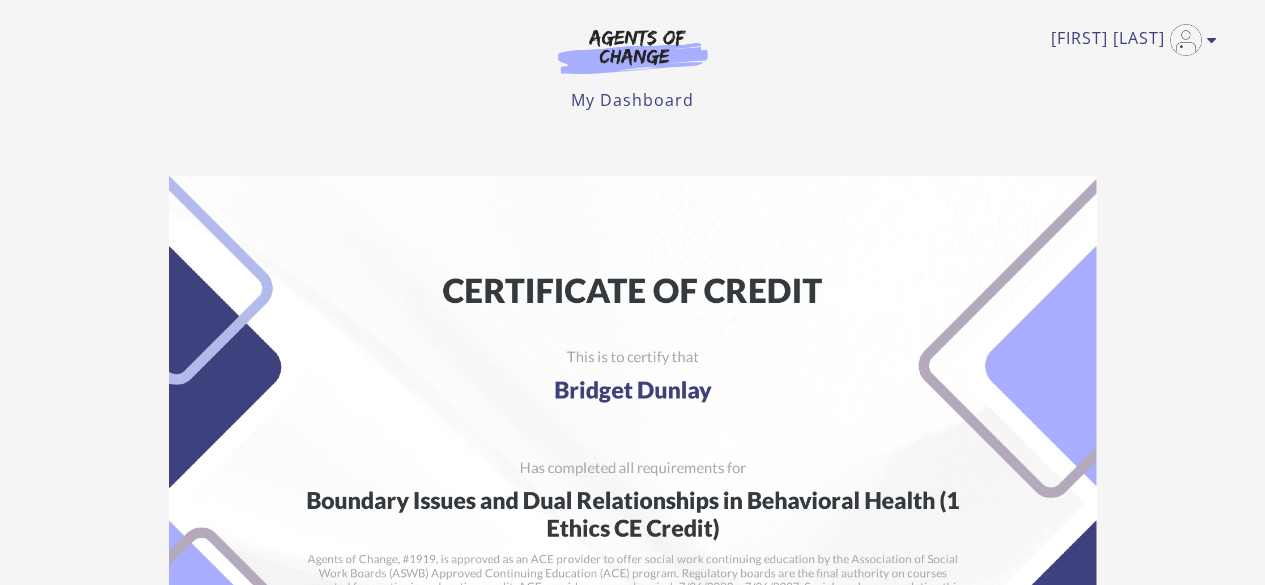 scroll, scrollTop: 0, scrollLeft: 0, axis: both 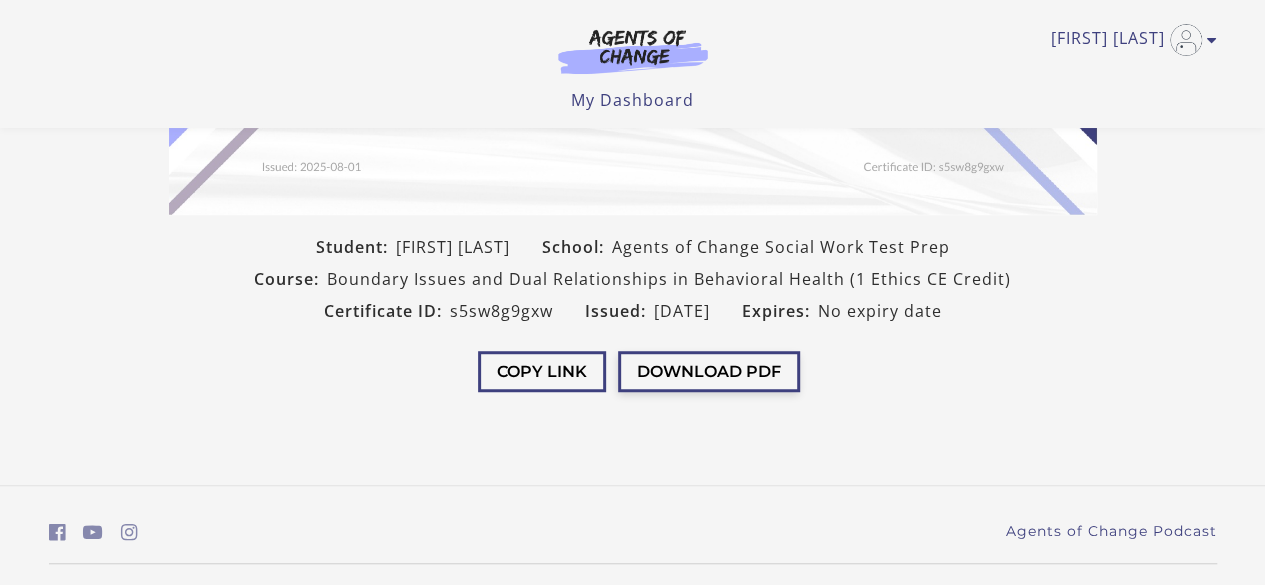 click on "Download PDF" at bounding box center (709, 371) 